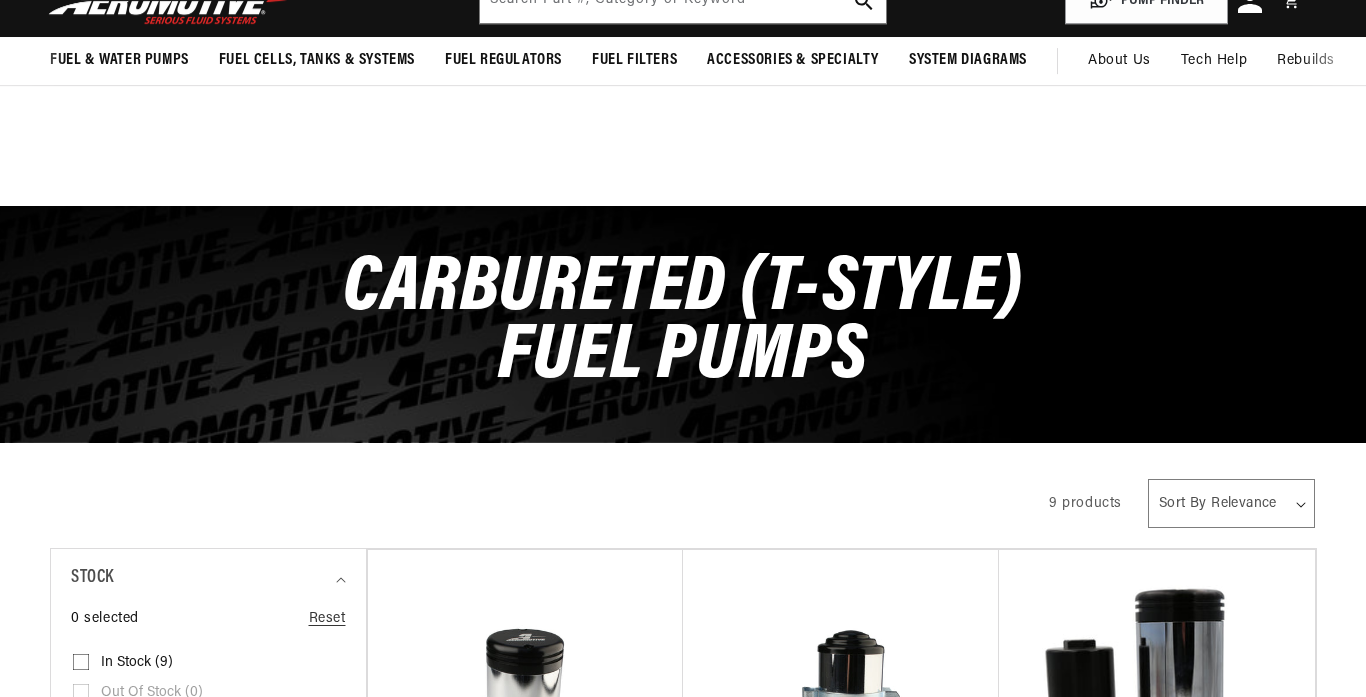 scroll, scrollTop: 870, scrollLeft: 0, axis: vertical 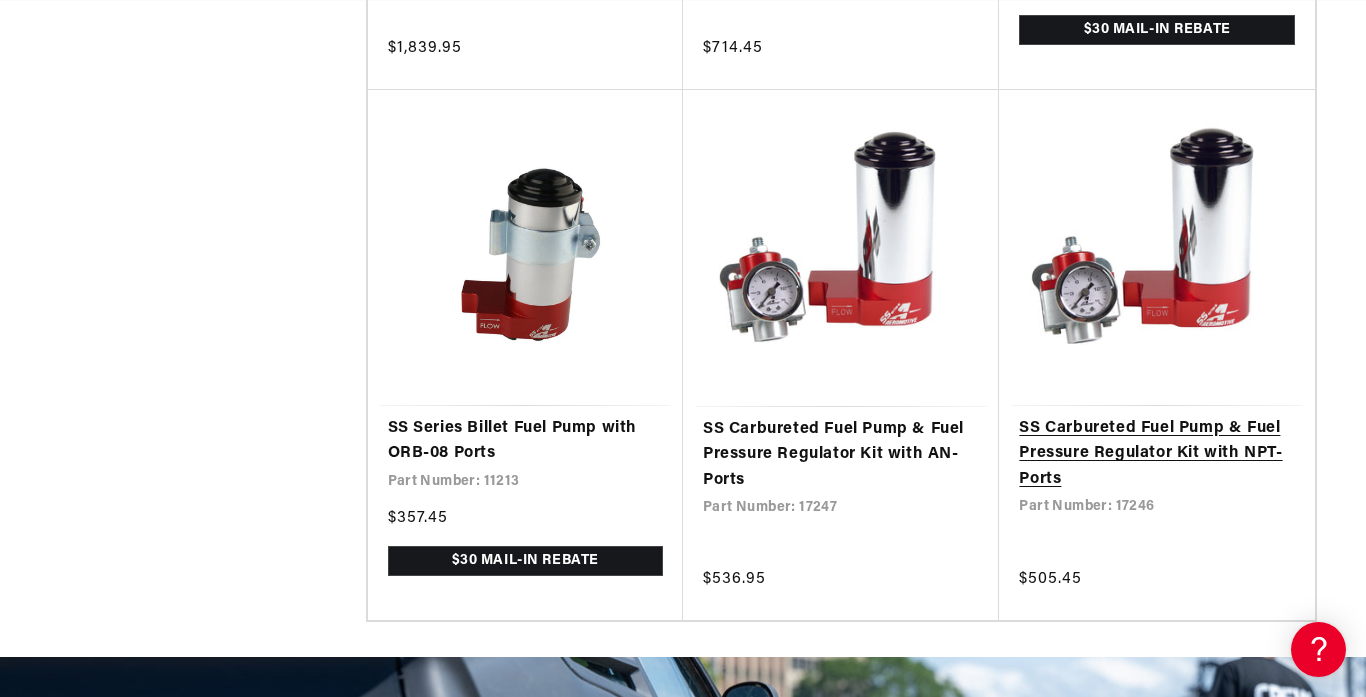 click on "SS Carbureted Fuel Pump & Fuel Pressure Regulator Kit with NPT- Ports" at bounding box center (1156, 454) 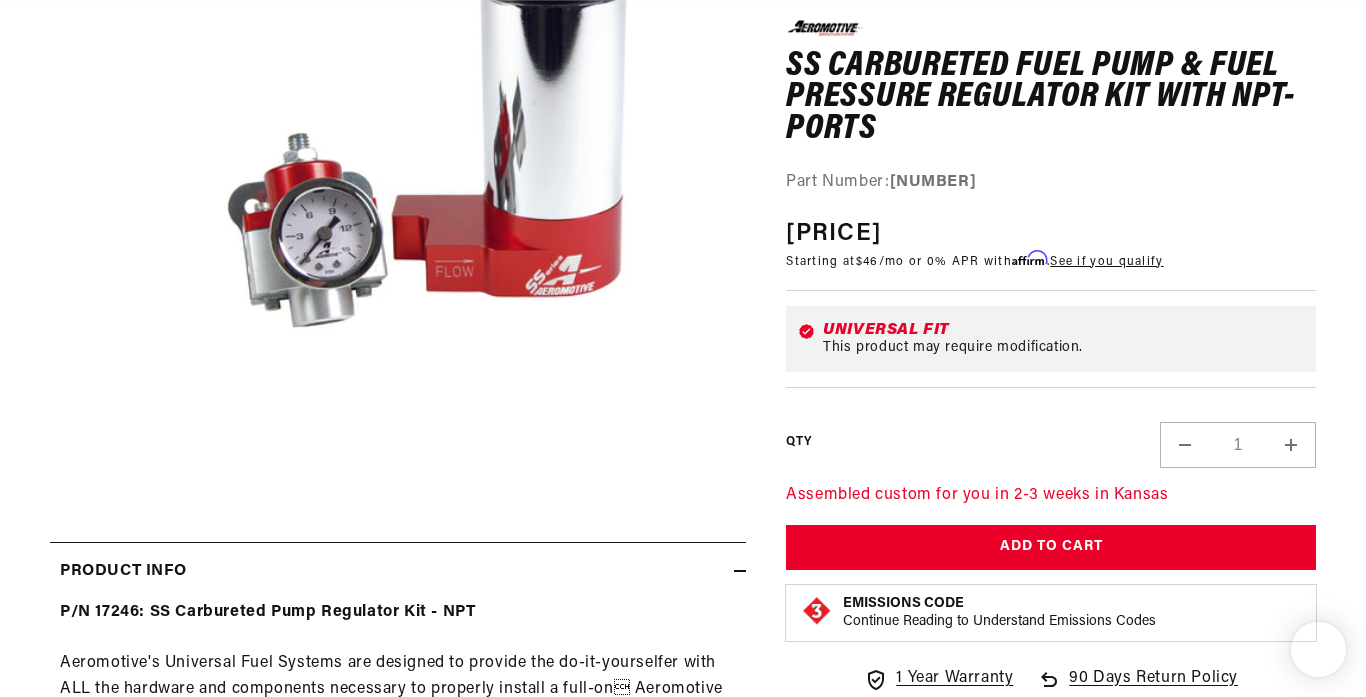 scroll, scrollTop: 930, scrollLeft: 0, axis: vertical 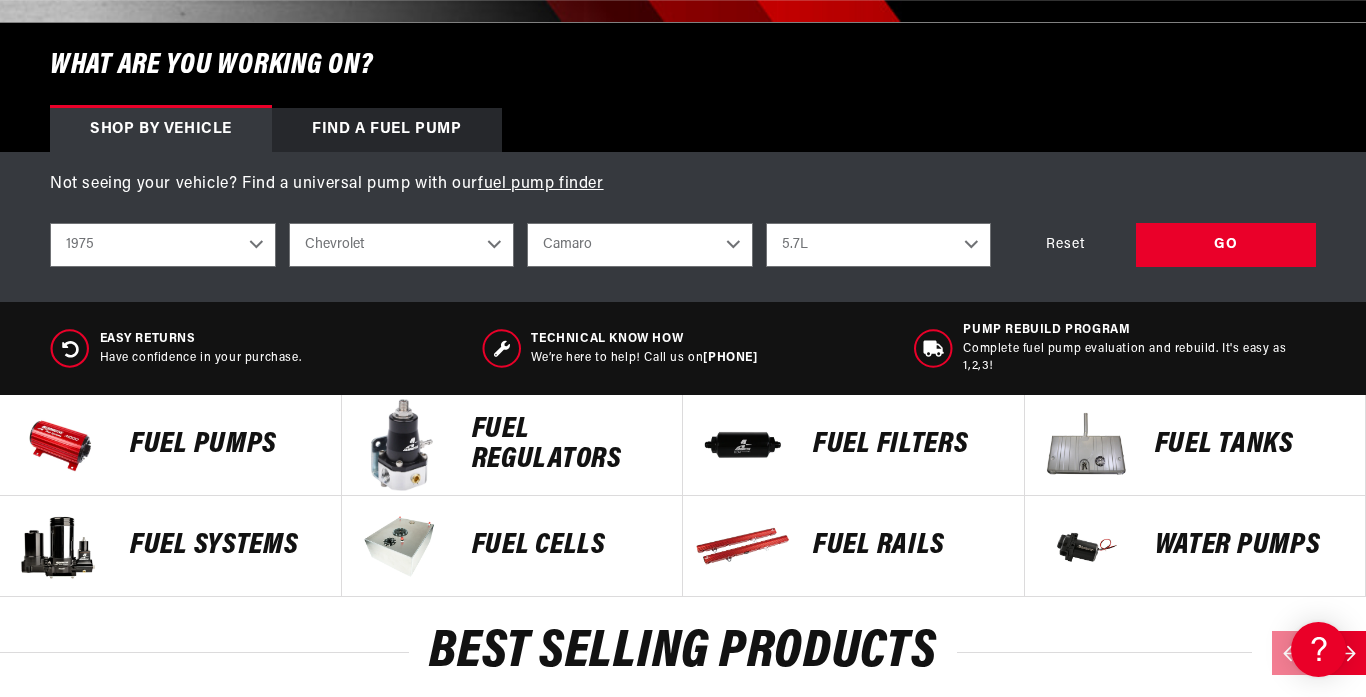 click on "FUEL FILTERS" at bounding box center (908, 445) 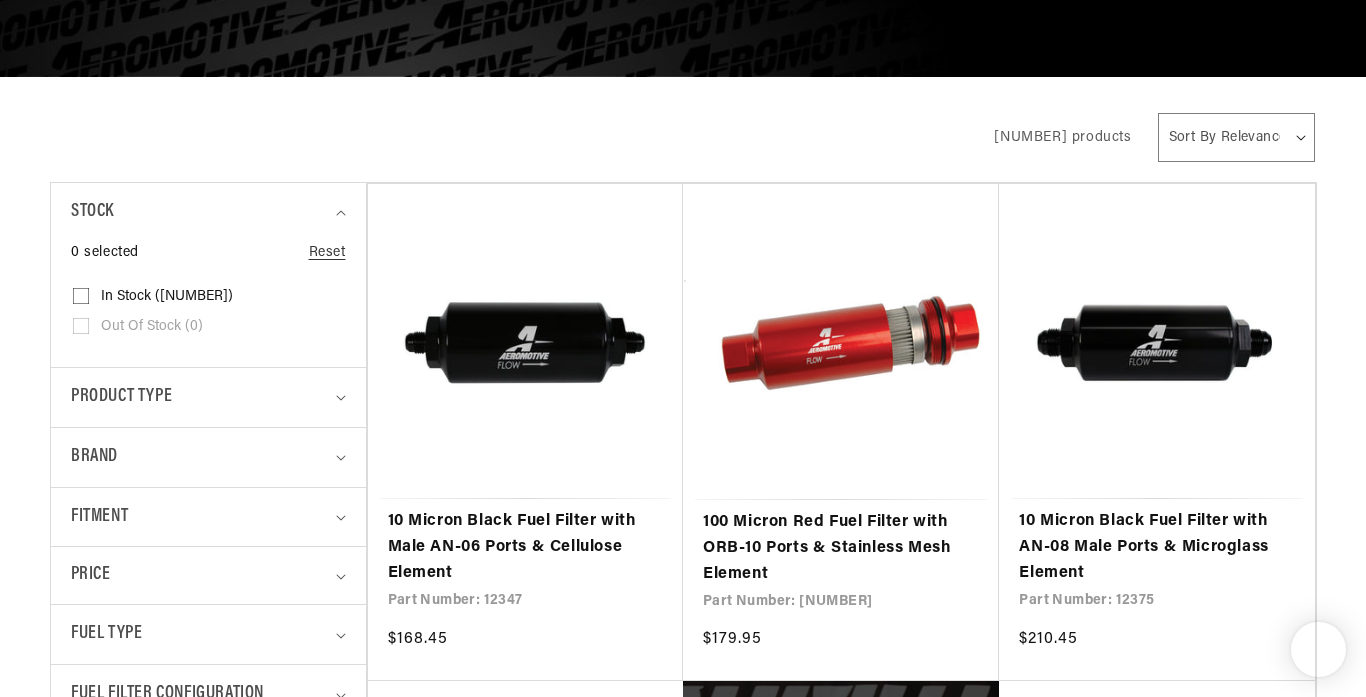 scroll, scrollTop: 330, scrollLeft: 0, axis: vertical 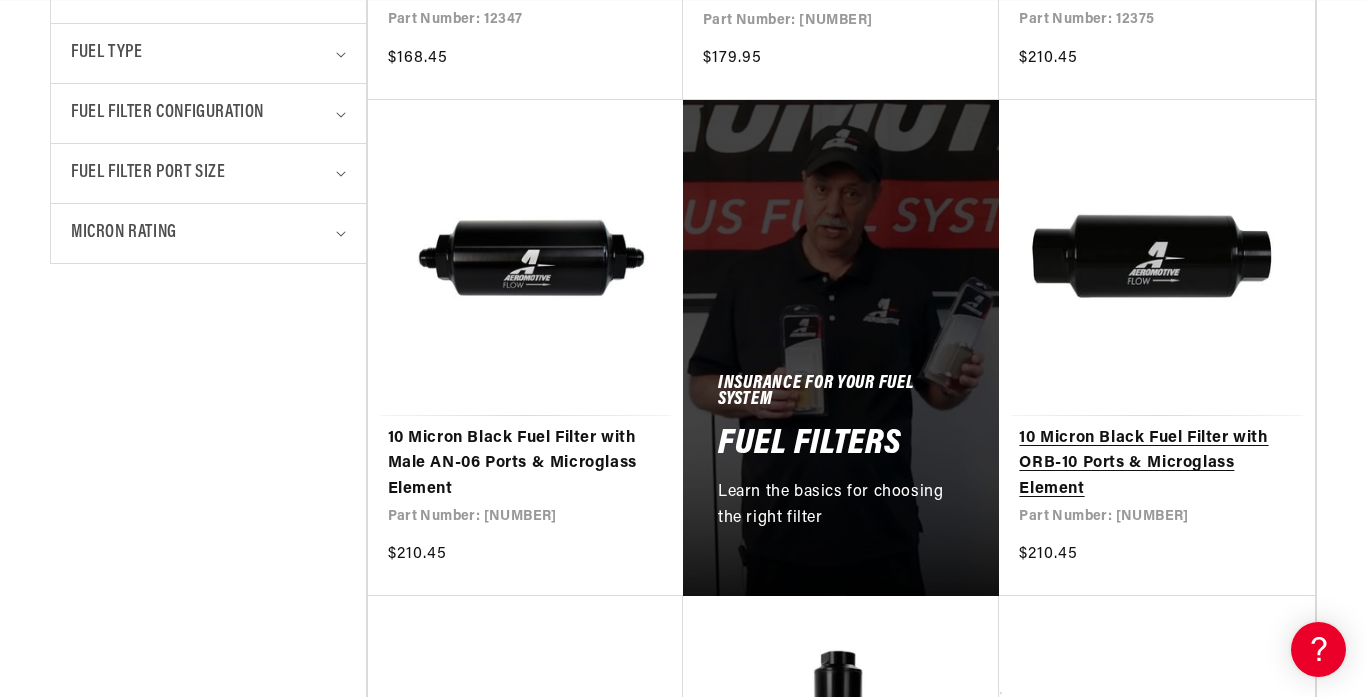 click on "10 Micron Black Fuel Filter with ORB-10 Ports & Microglass Element" at bounding box center (1156, 464) 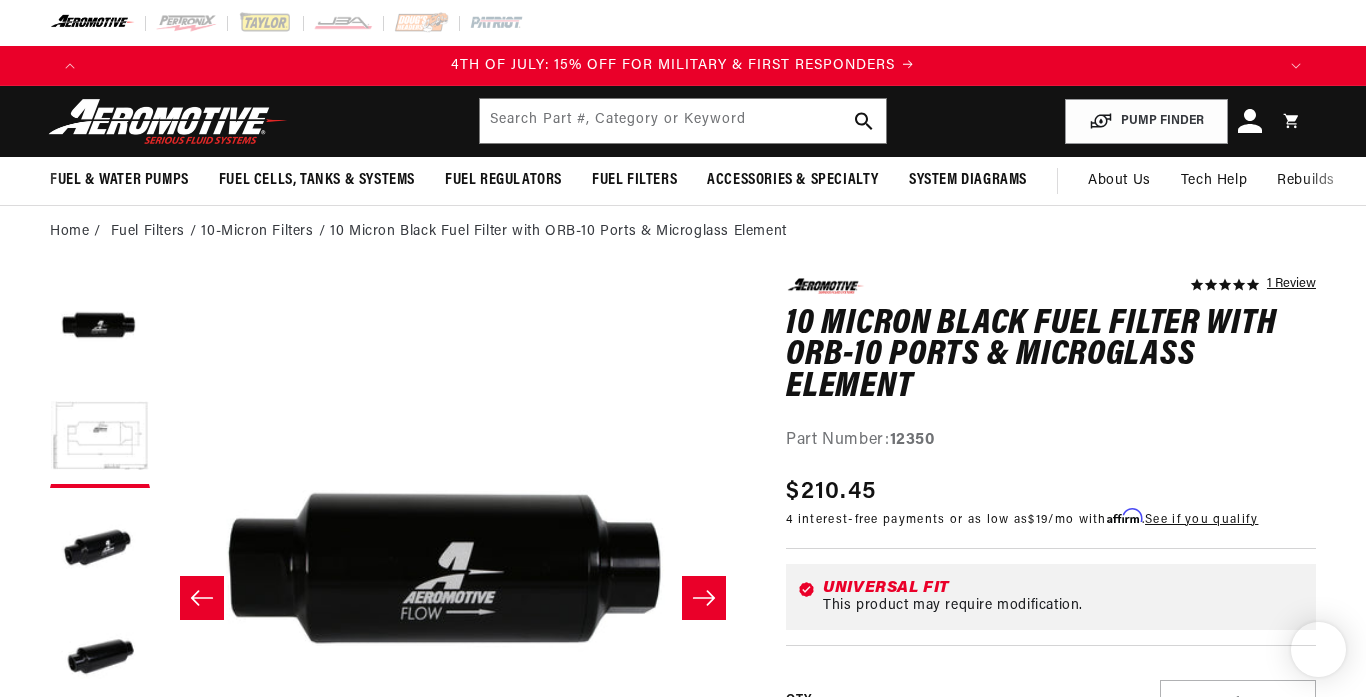 scroll, scrollTop: 214, scrollLeft: 0, axis: vertical 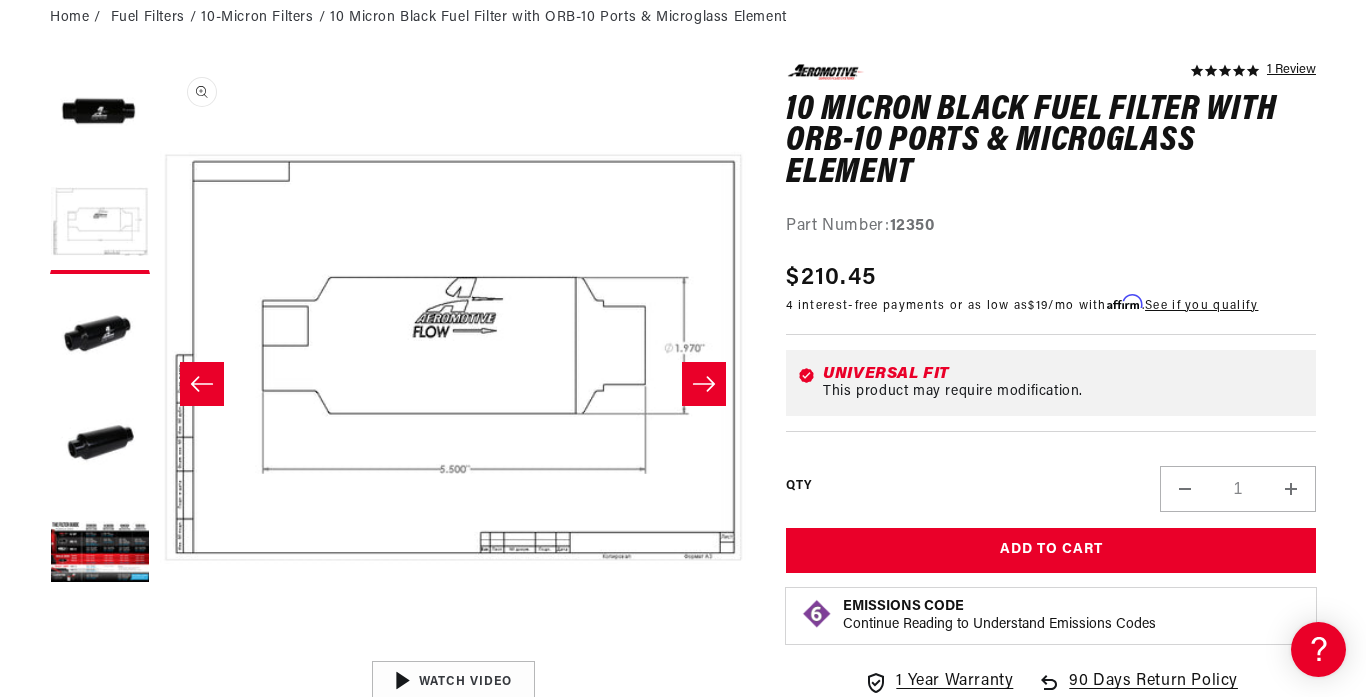 click on "Open media 2 in modal" at bounding box center [160, 651] 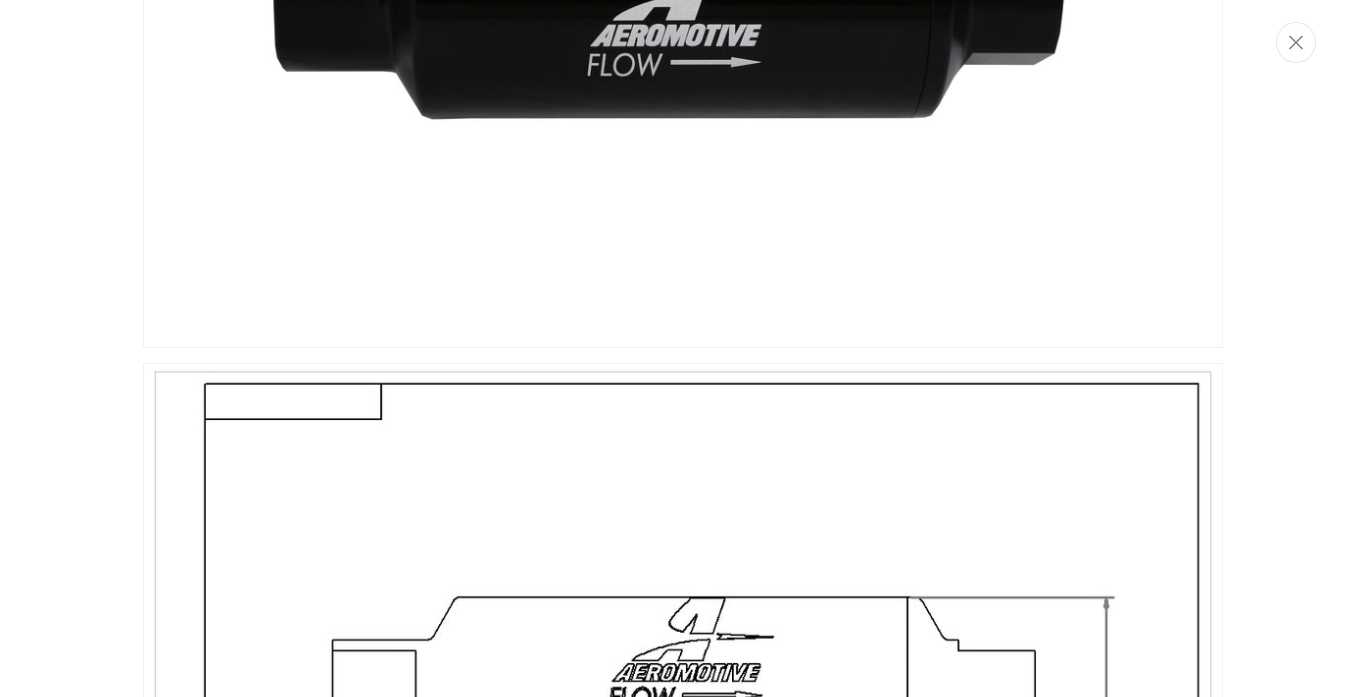 scroll, scrollTop: 787, scrollLeft: 0, axis: vertical 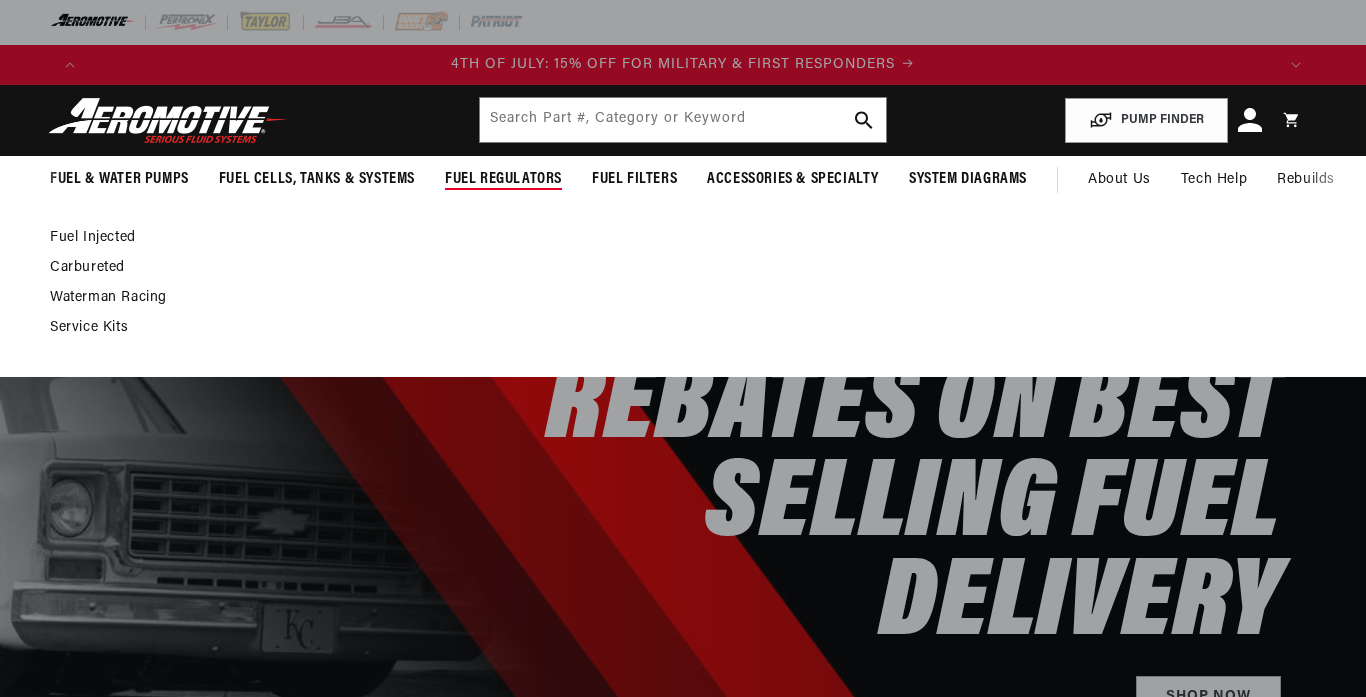 click on "Fuel Regulators" at bounding box center [503, 179] 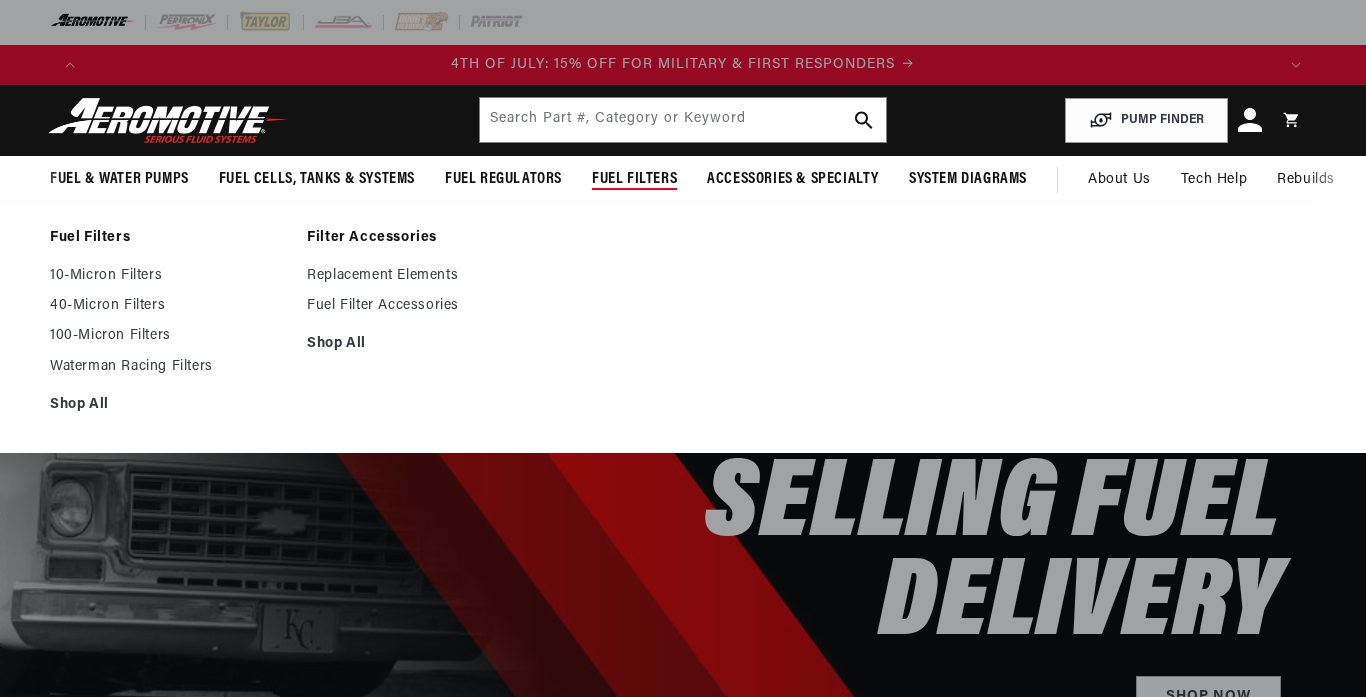 scroll, scrollTop: 1, scrollLeft: 0, axis: vertical 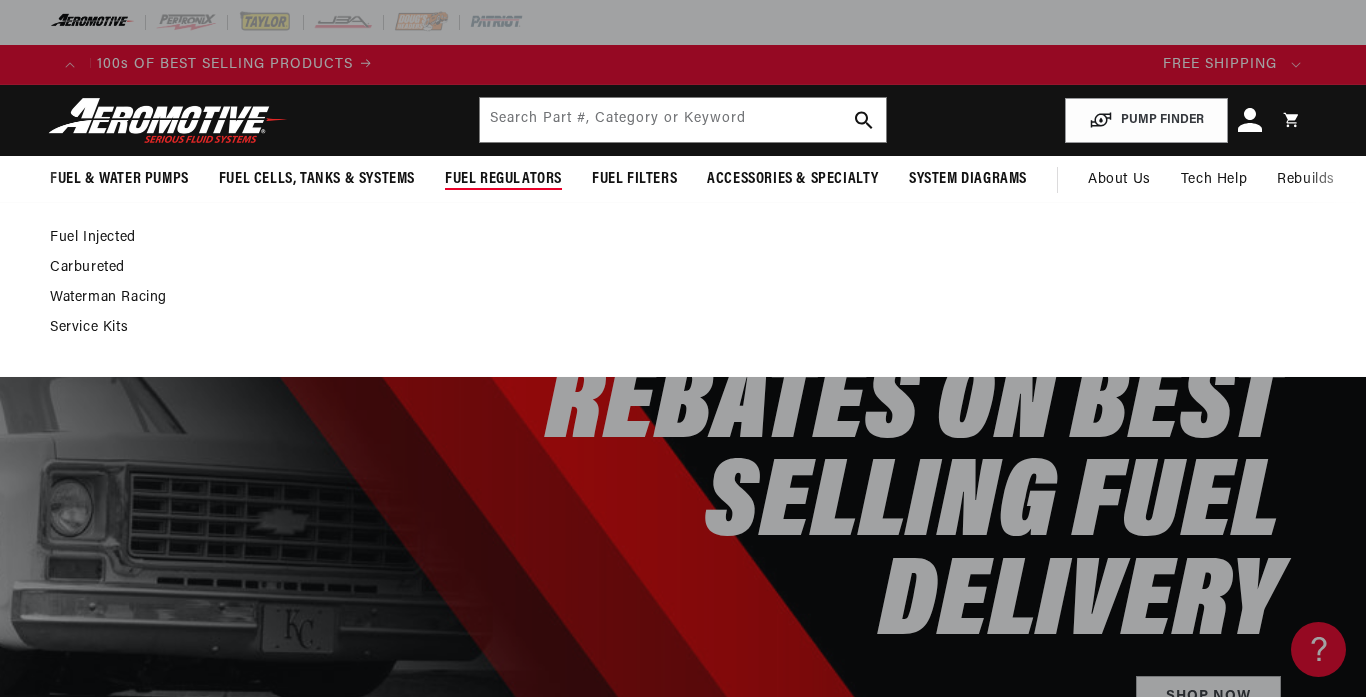 click on "Fuel Regulators" at bounding box center [503, 179] 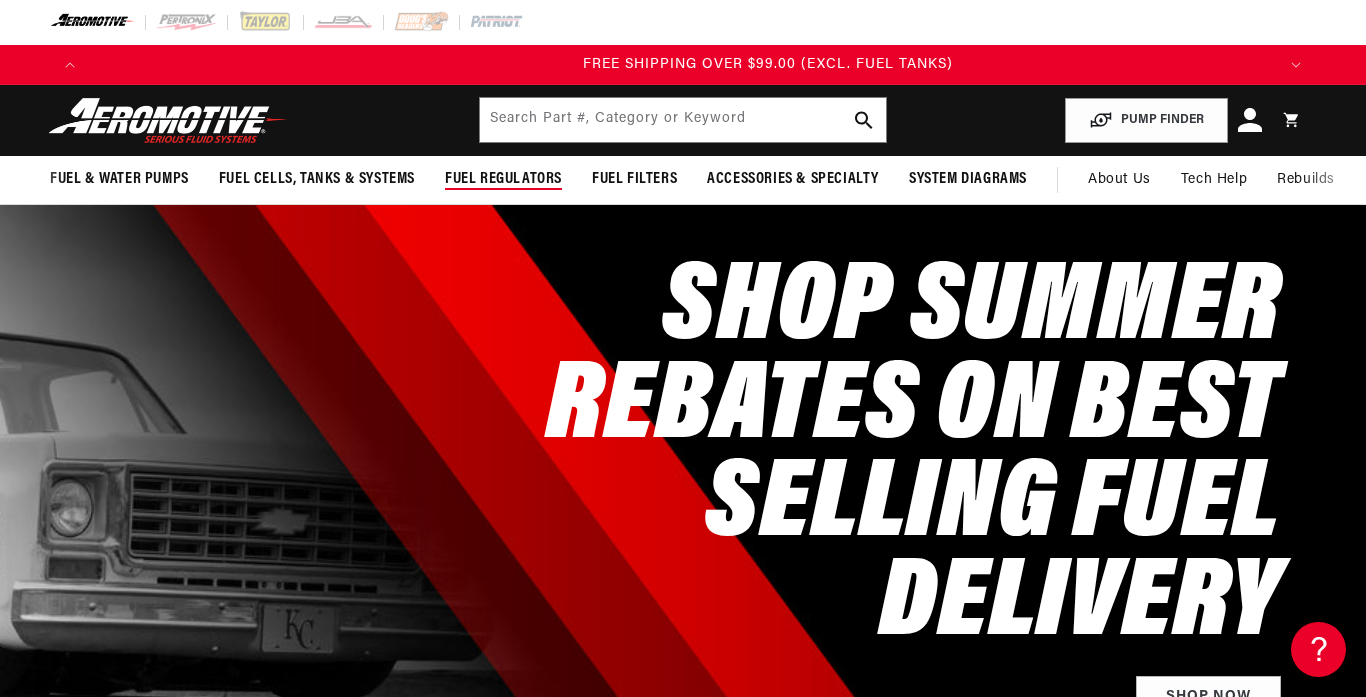 scroll, scrollTop: 0, scrollLeft: 2372, axis: horizontal 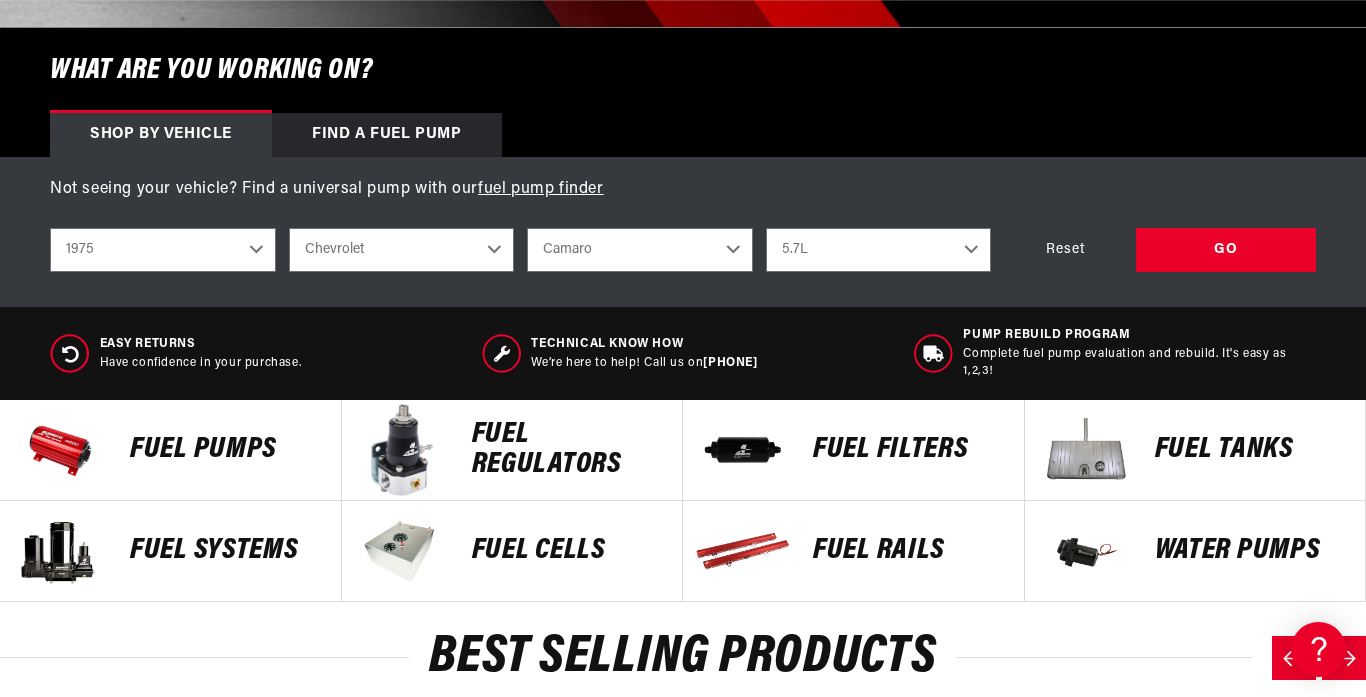 click on "FUEL REGULATORS" at bounding box center [567, 450] 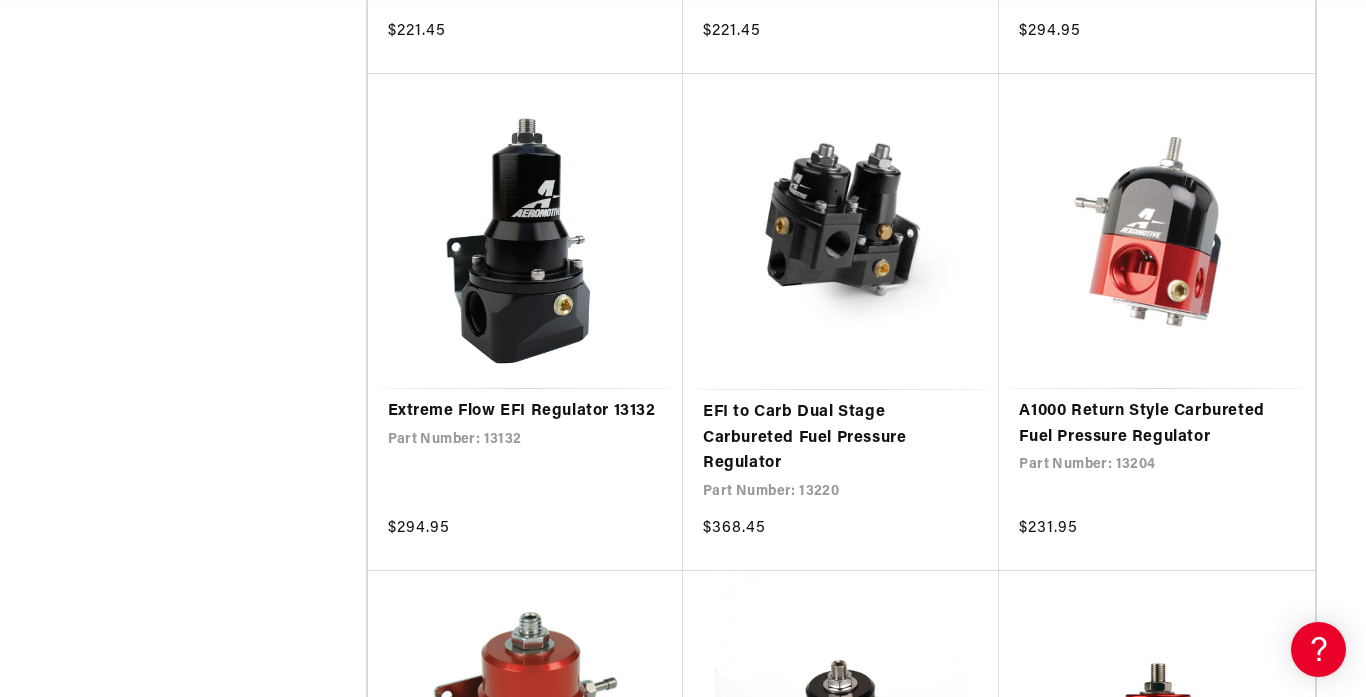 scroll, scrollTop: 1895, scrollLeft: 0, axis: vertical 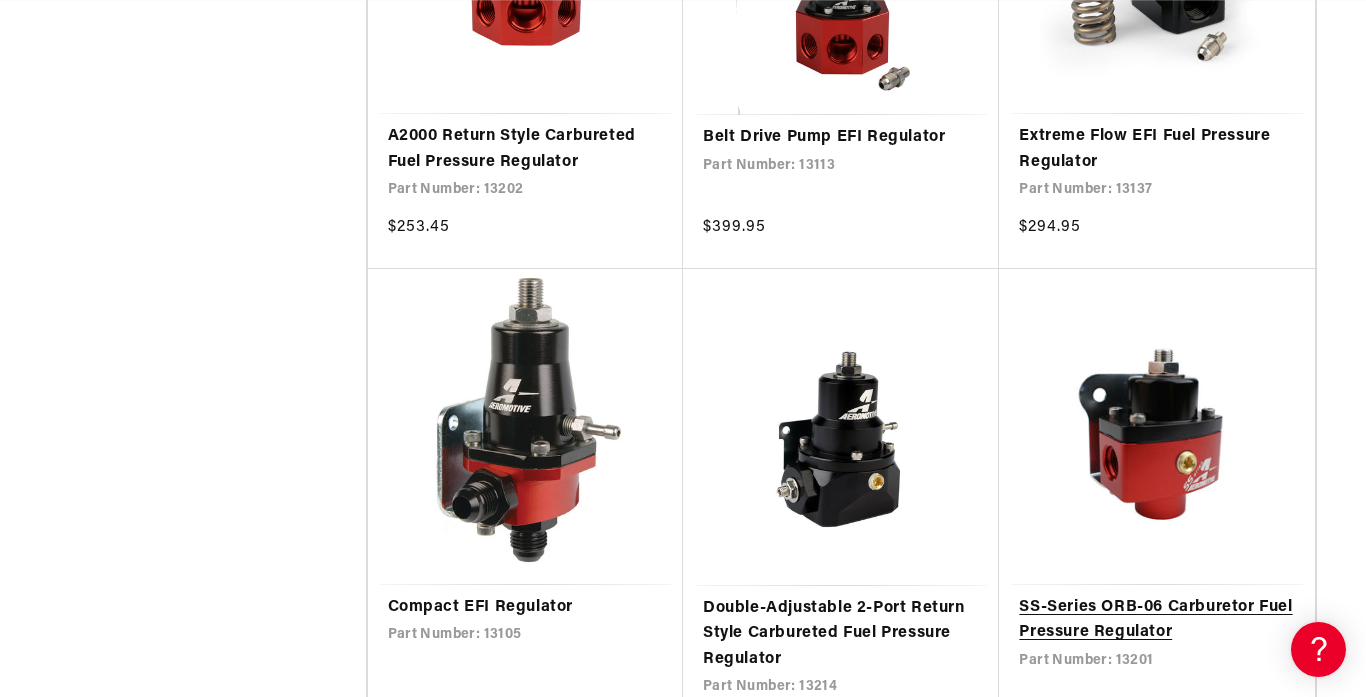click on "SS-Series ORB-06 Carburetor Fuel Pressure Regulator" at bounding box center [1156, 620] 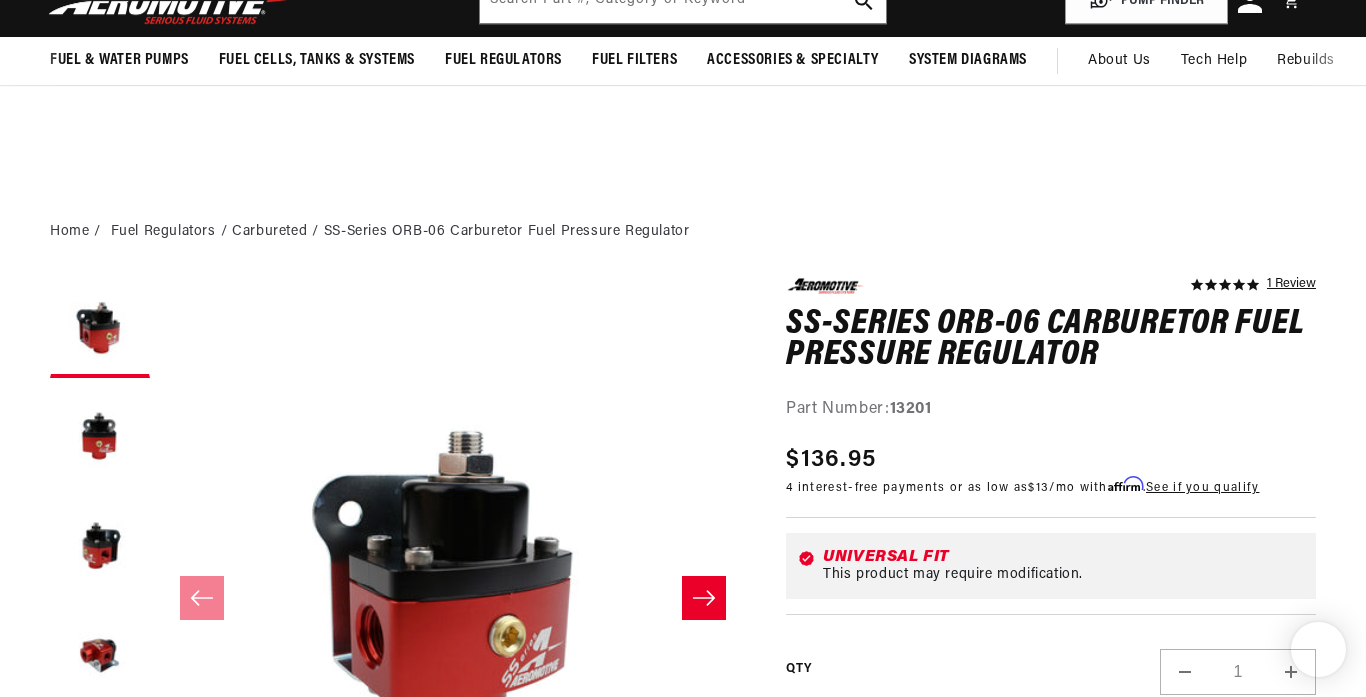 scroll, scrollTop: 488, scrollLeft: 0, axis: vertical 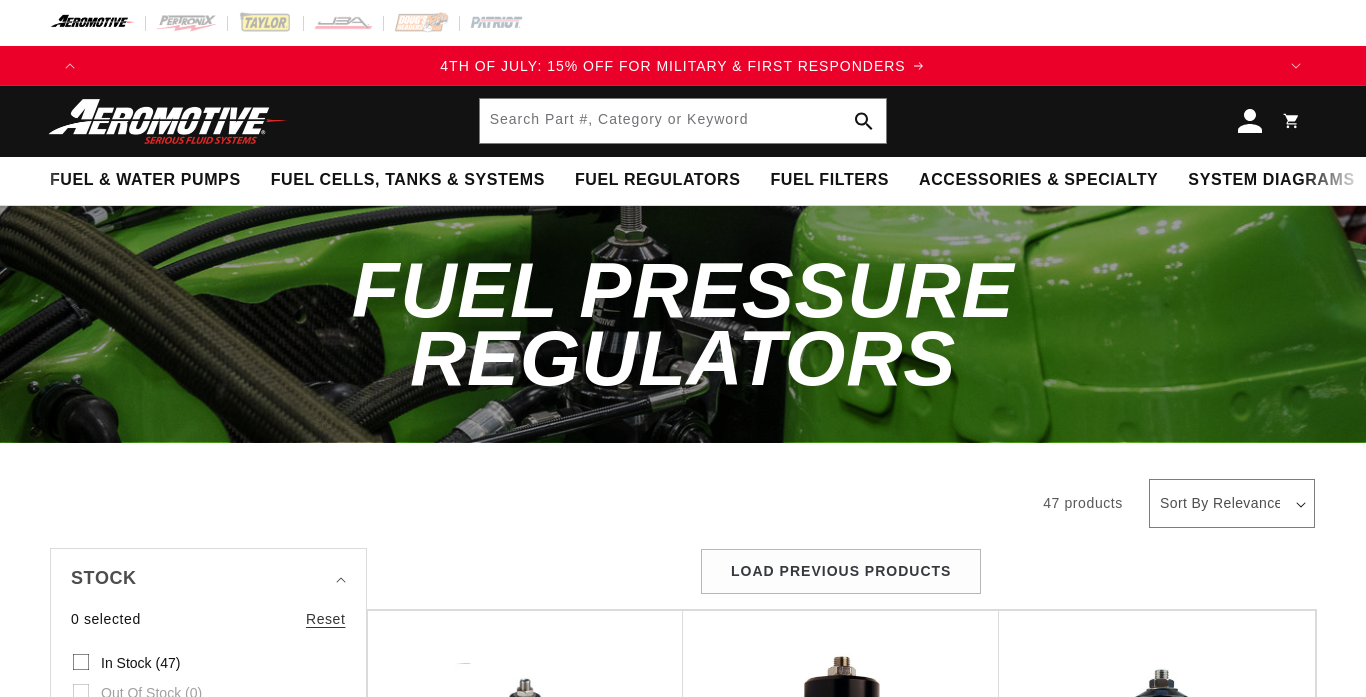 click on "Black A1000 EFI return style Regulator" at bounding box center [841, 962] 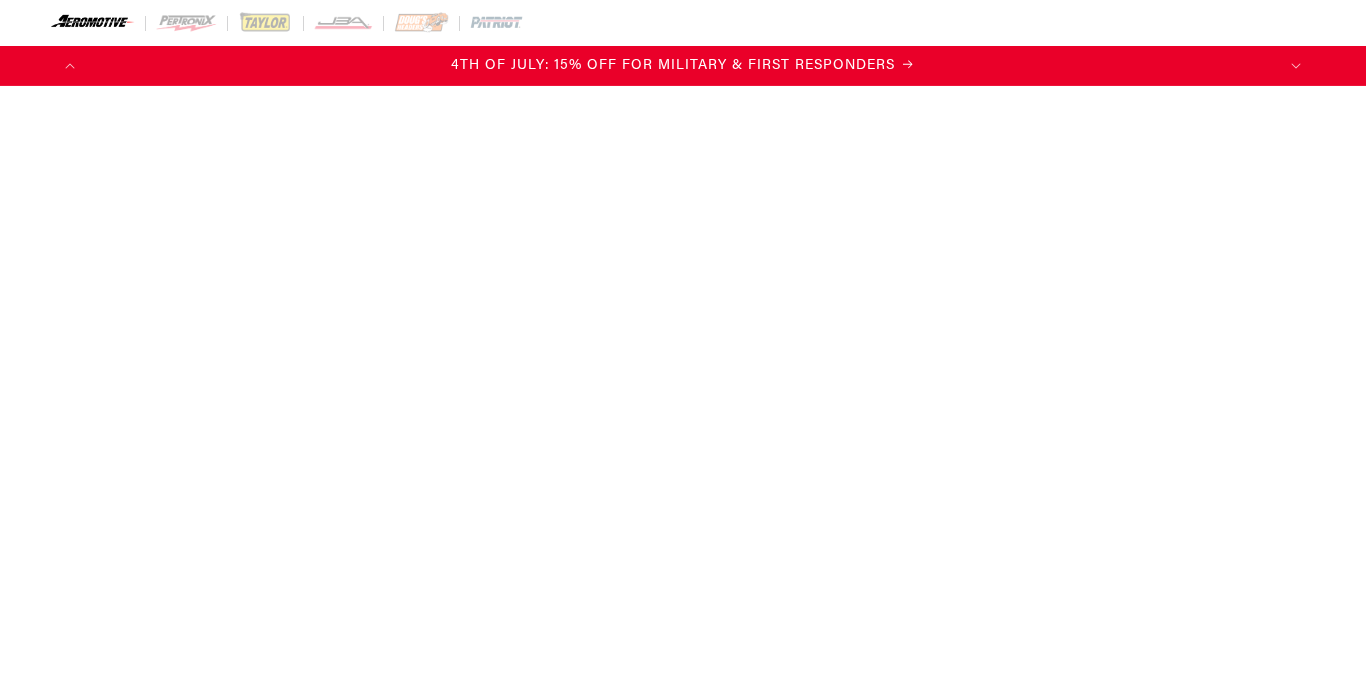 scroll, scrollTop: 0, scrollLeft: 0, axis: both 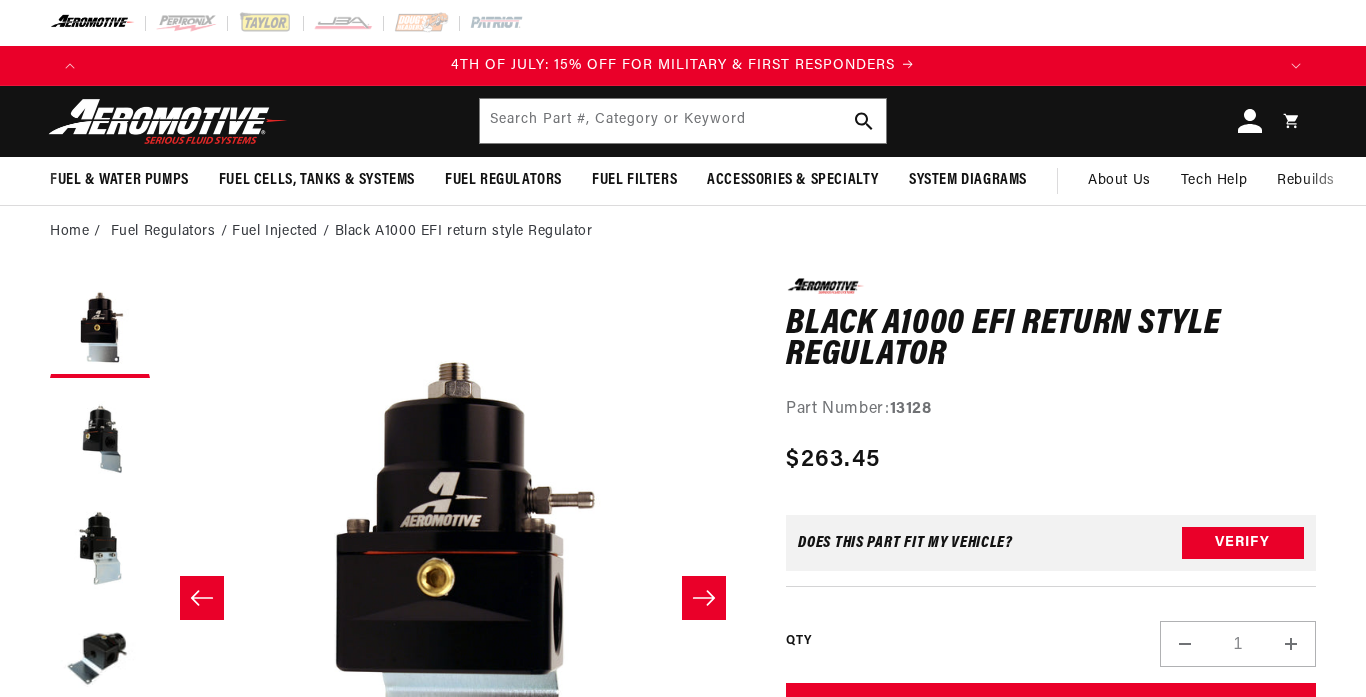click on "Black A1000 EFI return style Regulator" at bounding box center [1051, 340] 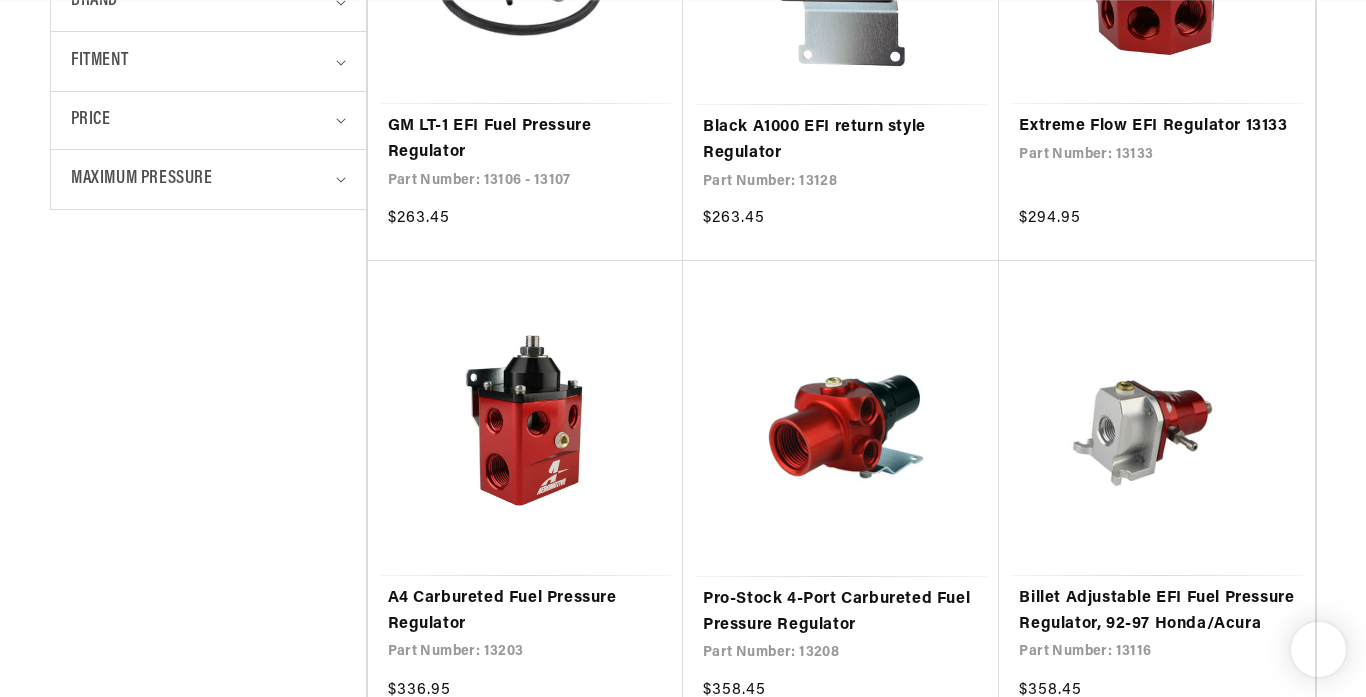 scroll, scrollTop: 830, scrollLeft: 0, axis: vertical 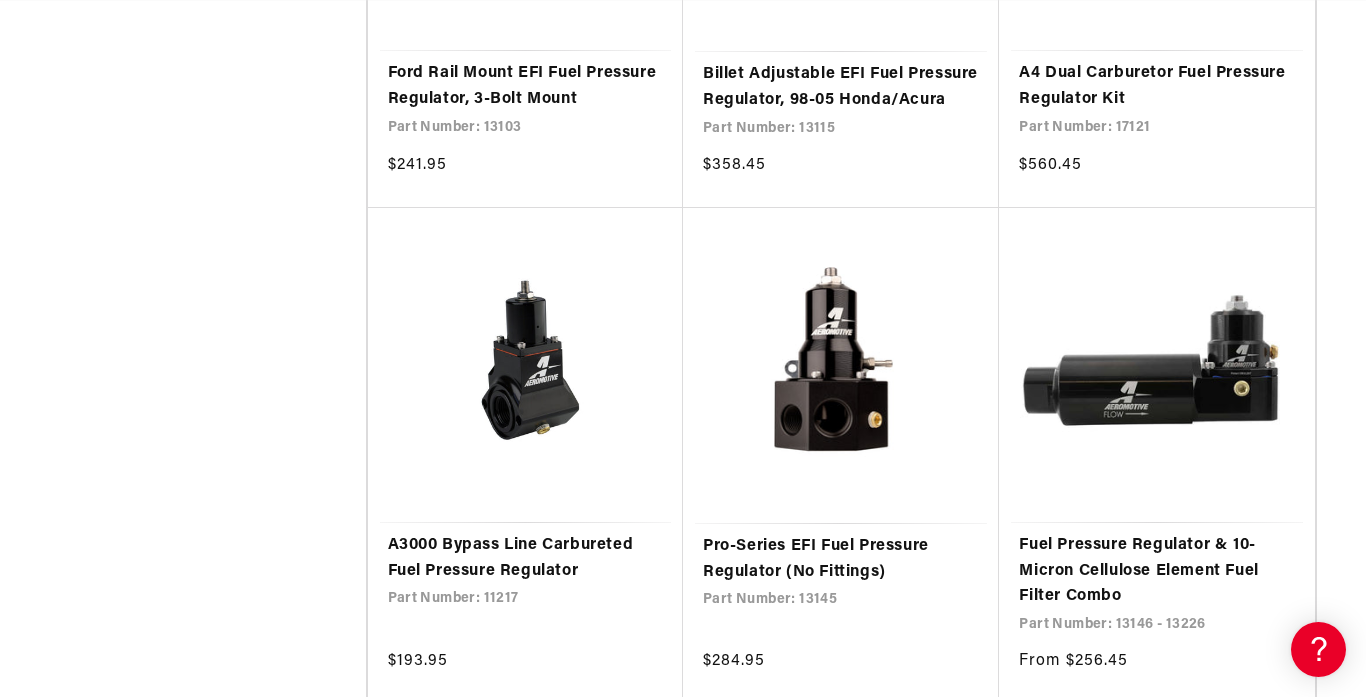 click on "Pro-Series EFI Fuel Pressure Regulator (No Fittings)" at bounding box center [841, 559] 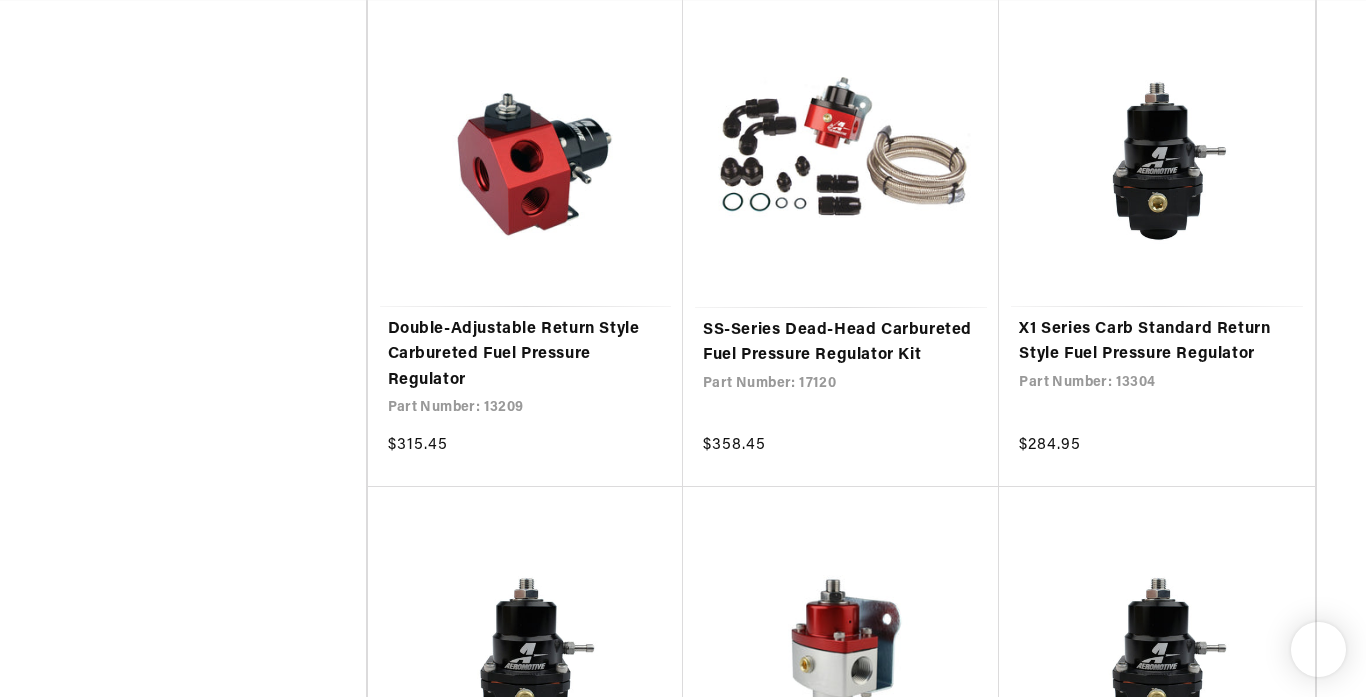 scroll, scrollTop: 1861, scrollLeft: 0, axis: vertical 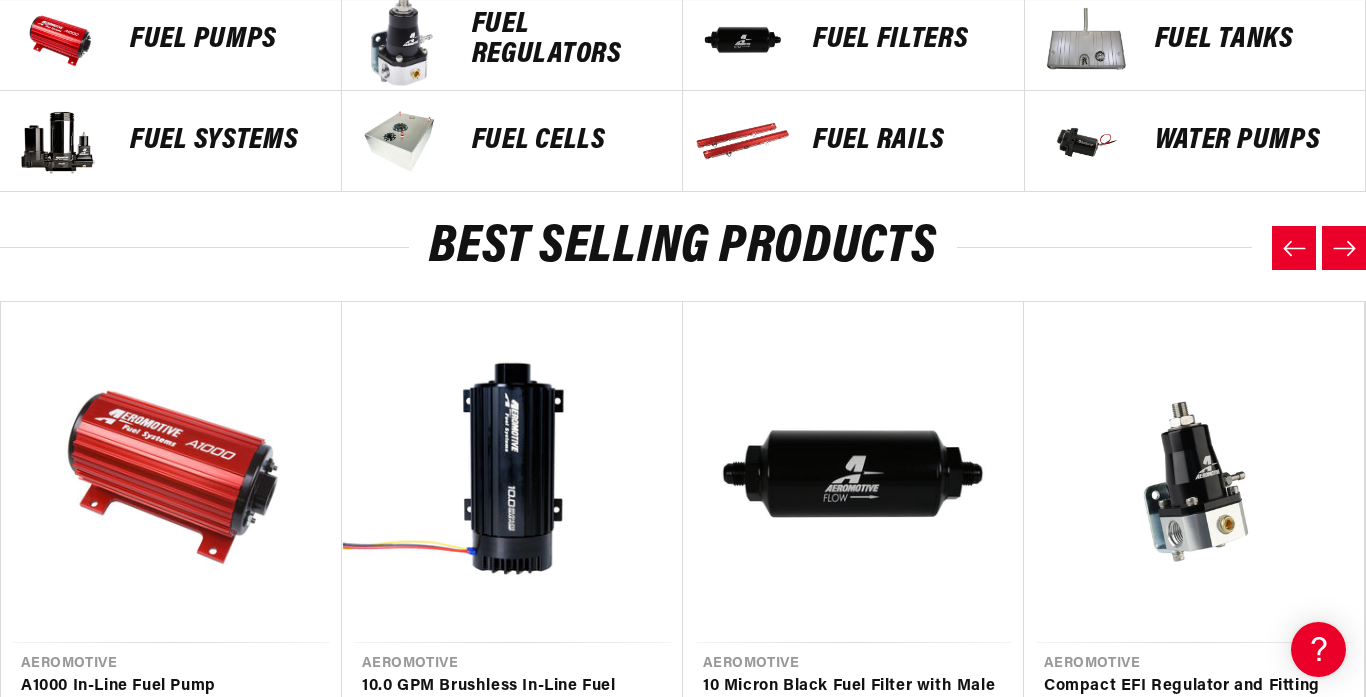 click on "10 Micron Black Fuel Filter with Male AN-06 Ports & Cellulose Element" at bounding box center [853, 699] 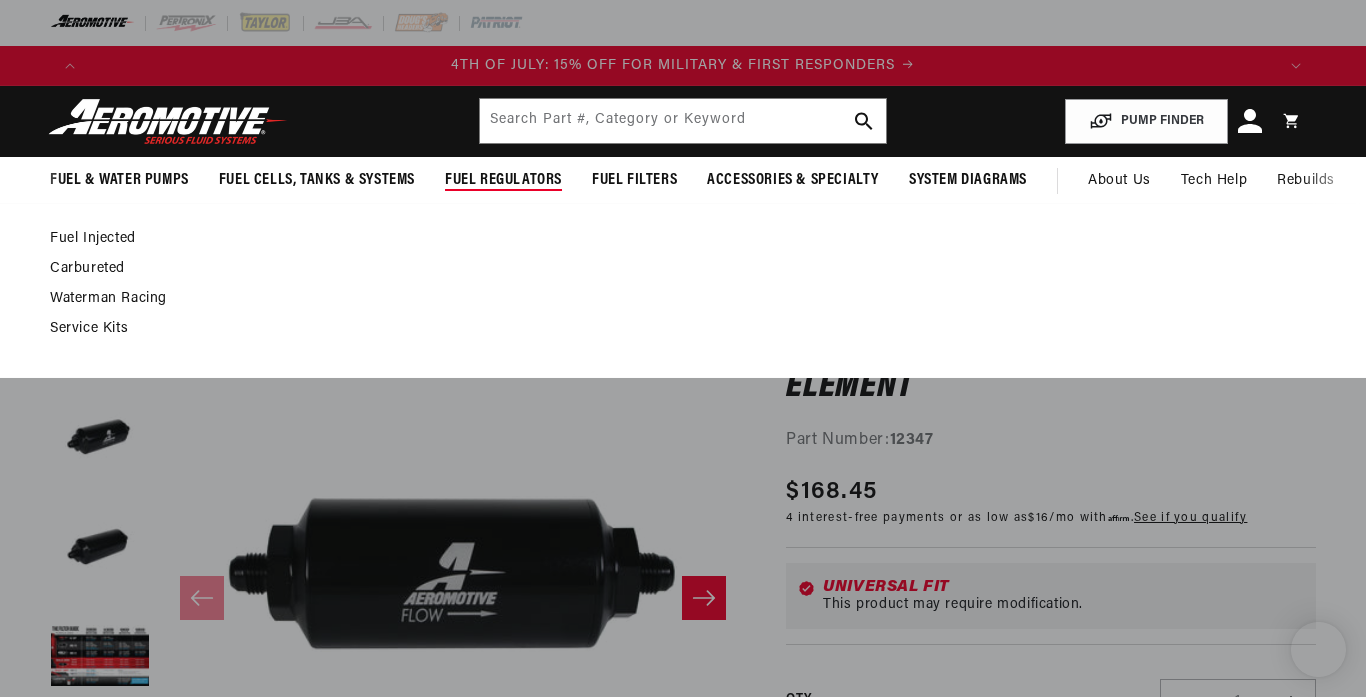 scroll, scrollTop: 0, scrollLeft: 0, axis: both 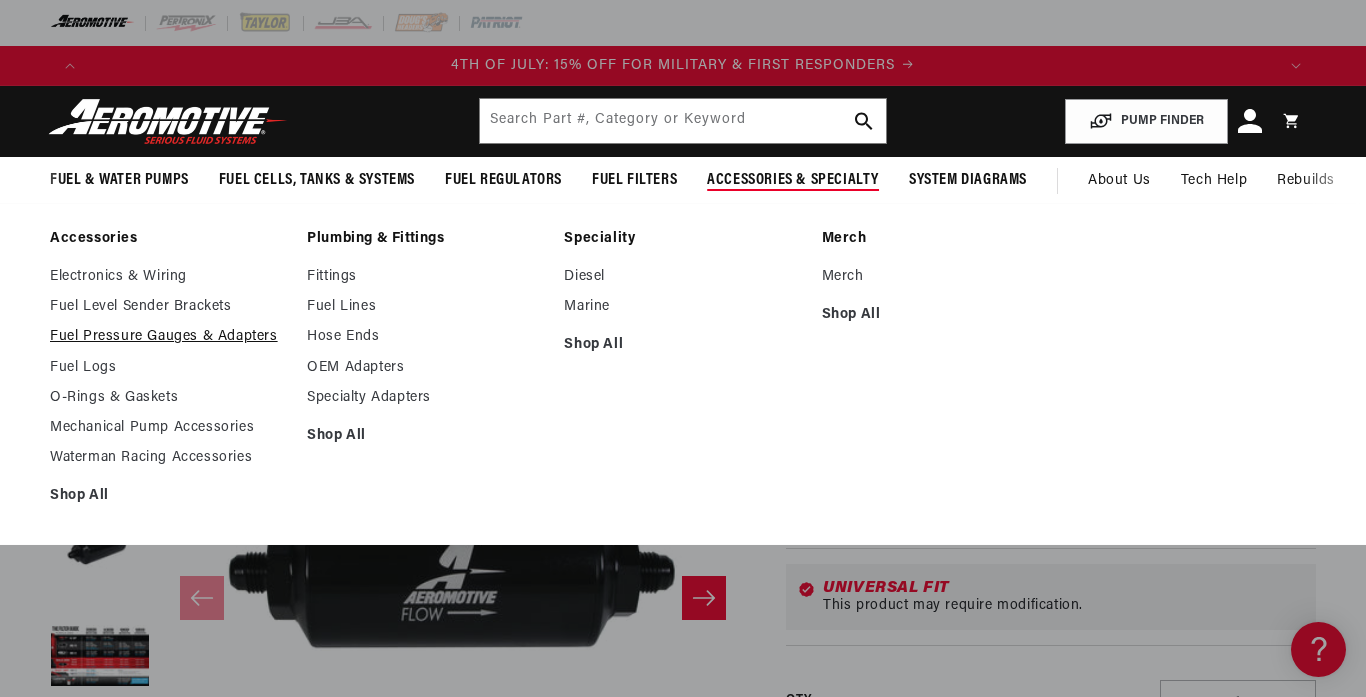 click on "Fuel Pressure Gauges & Adapters" at bounding box center [168, 337] 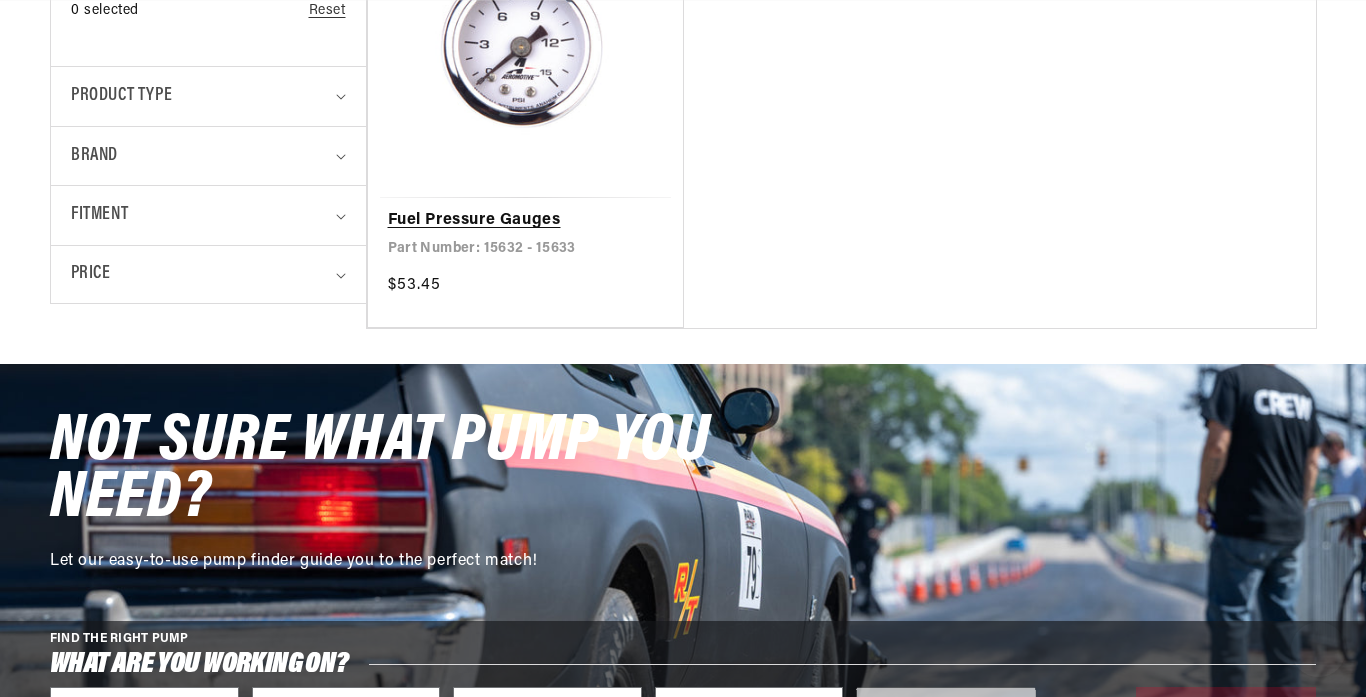 scroll, scrollTop: 736, scrollLeft: 0, axis: vertical 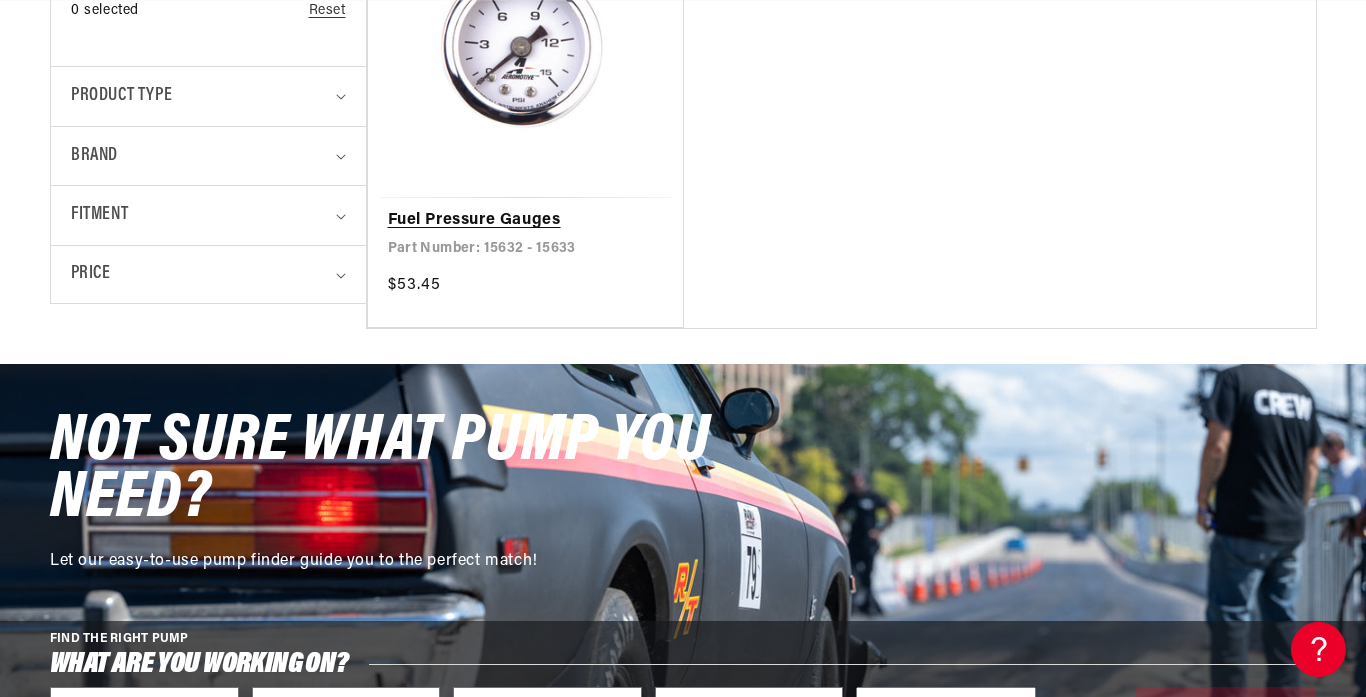 click on "Fuel Pressure Gauges" at bounding box center (525, 221) 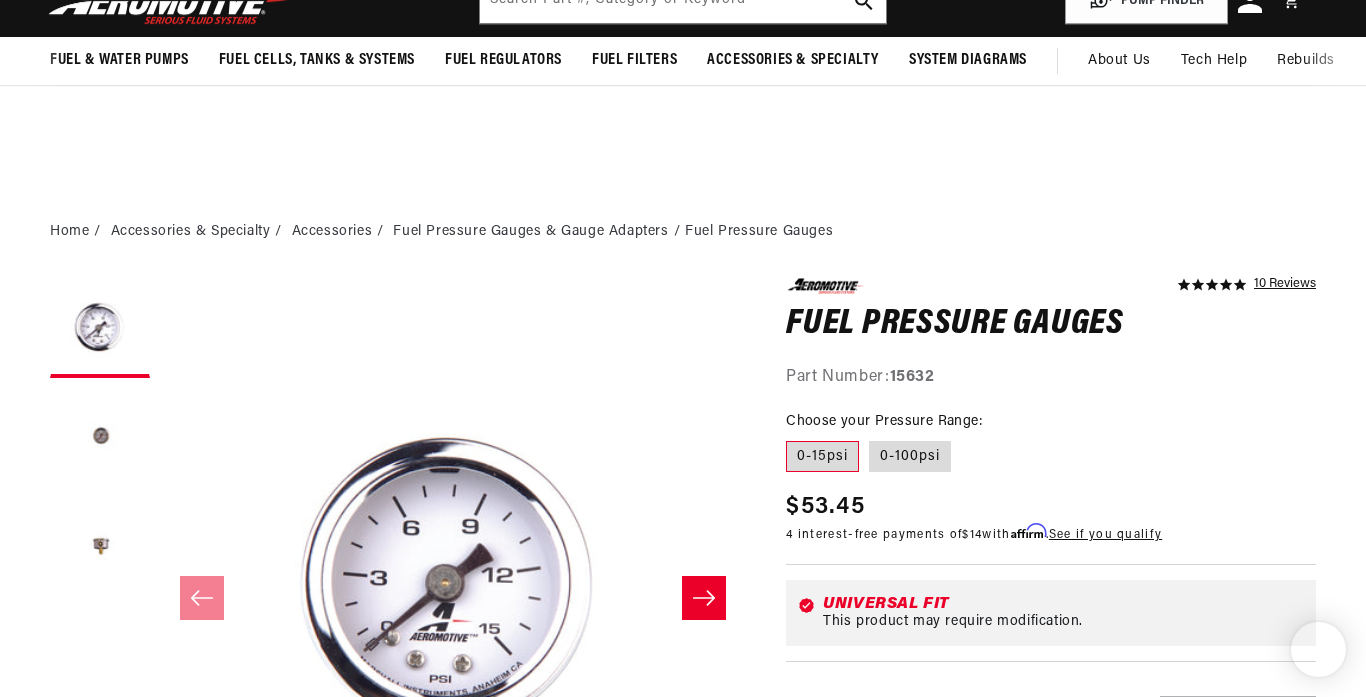 scroll, scrollTop: 276, scrollLeft: 0, axis: vertical 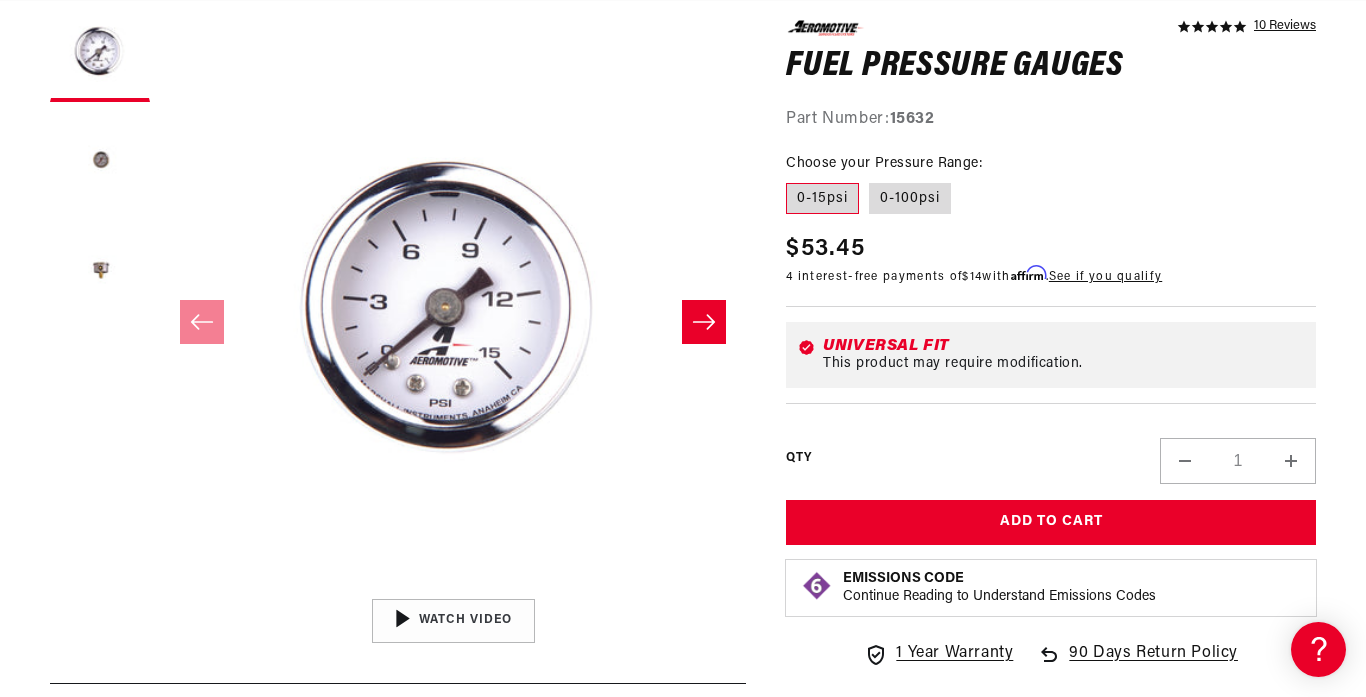 click at bounding box center [704, 322] 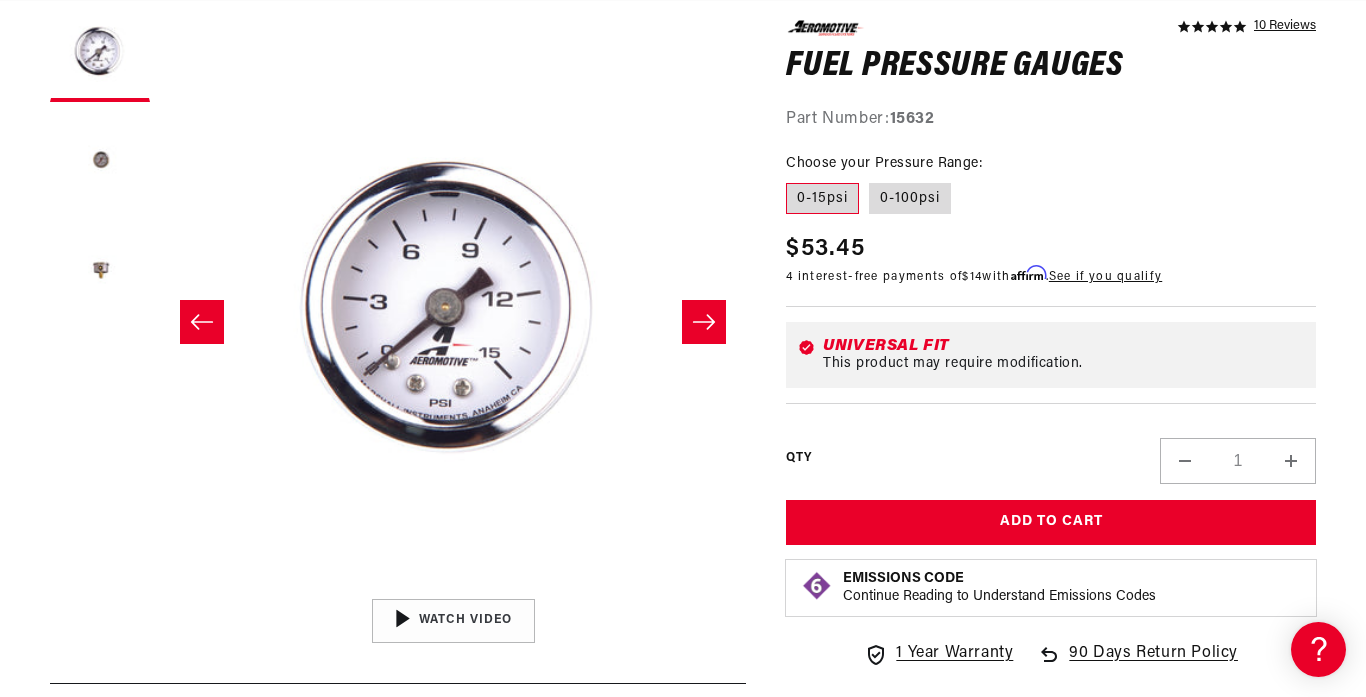 scroll, scrollTop: 0, scrollLeft: 551, axis: horizontal 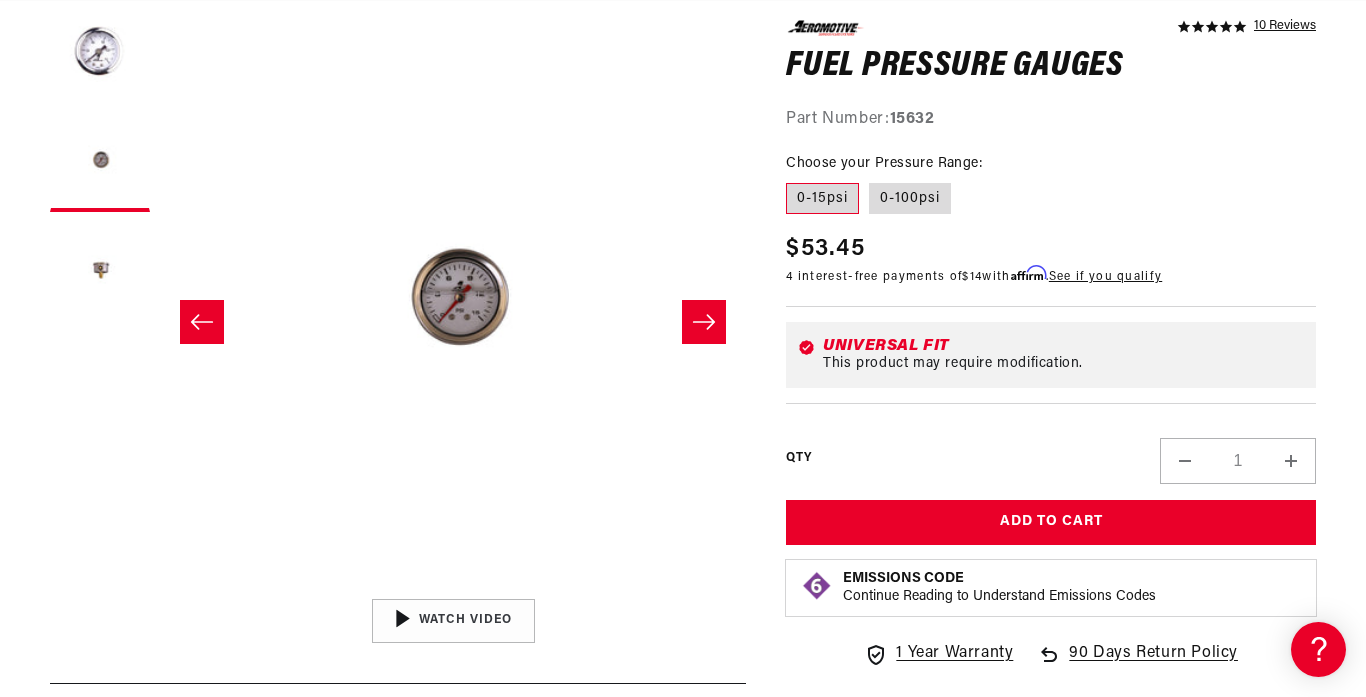 click at bounding box center (704, 322) 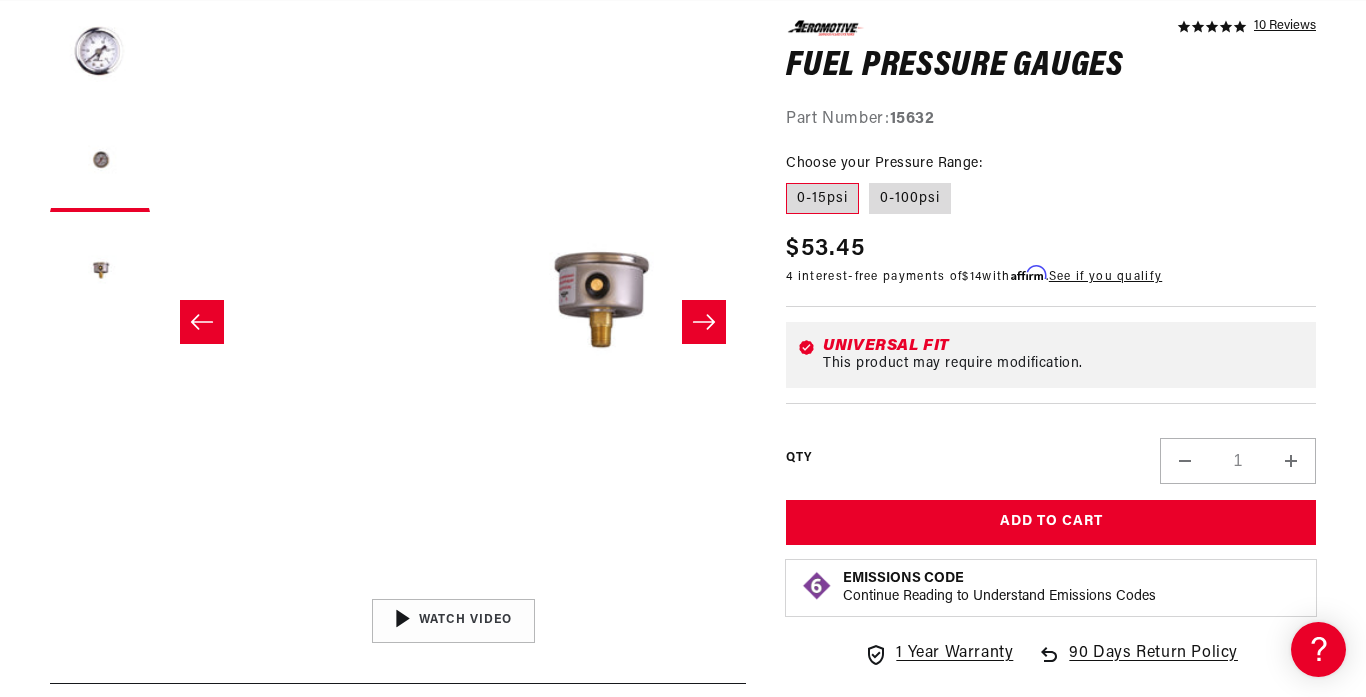 scroll, scrollTop: 0, scrollLeft: 1173, axis: horizontal 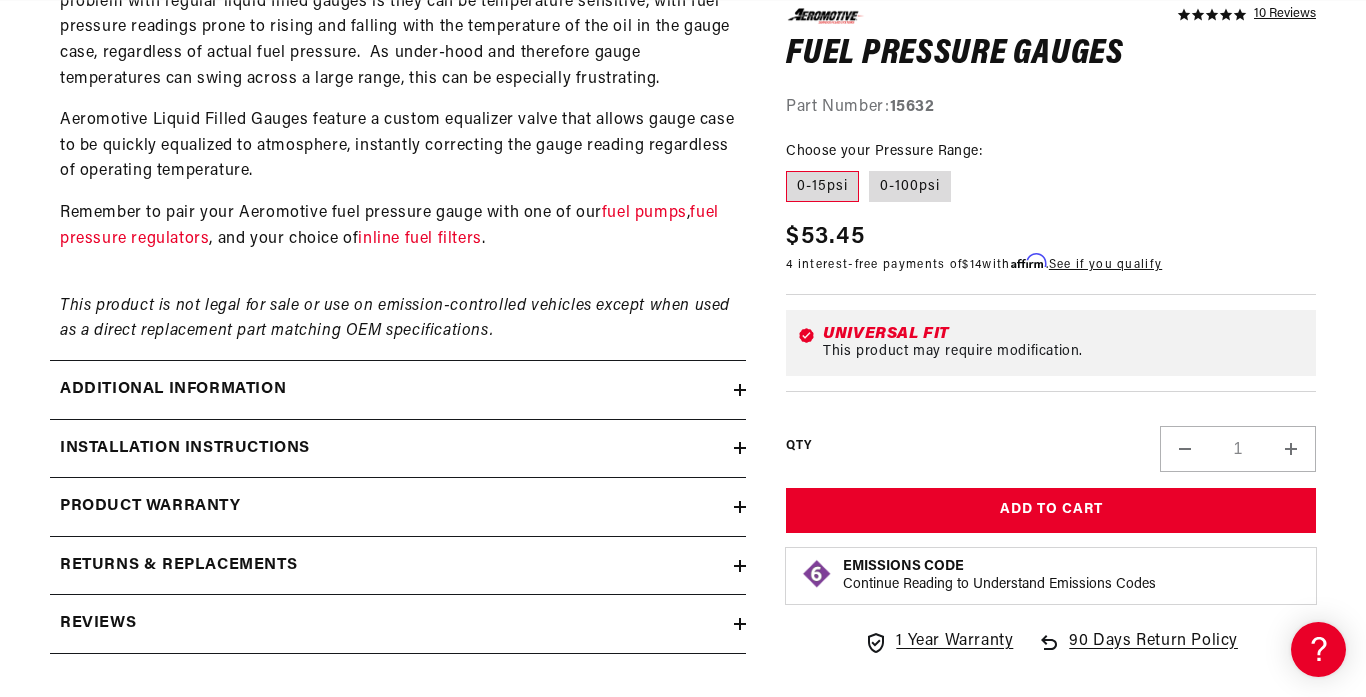 click at bounding box center [740, 624] 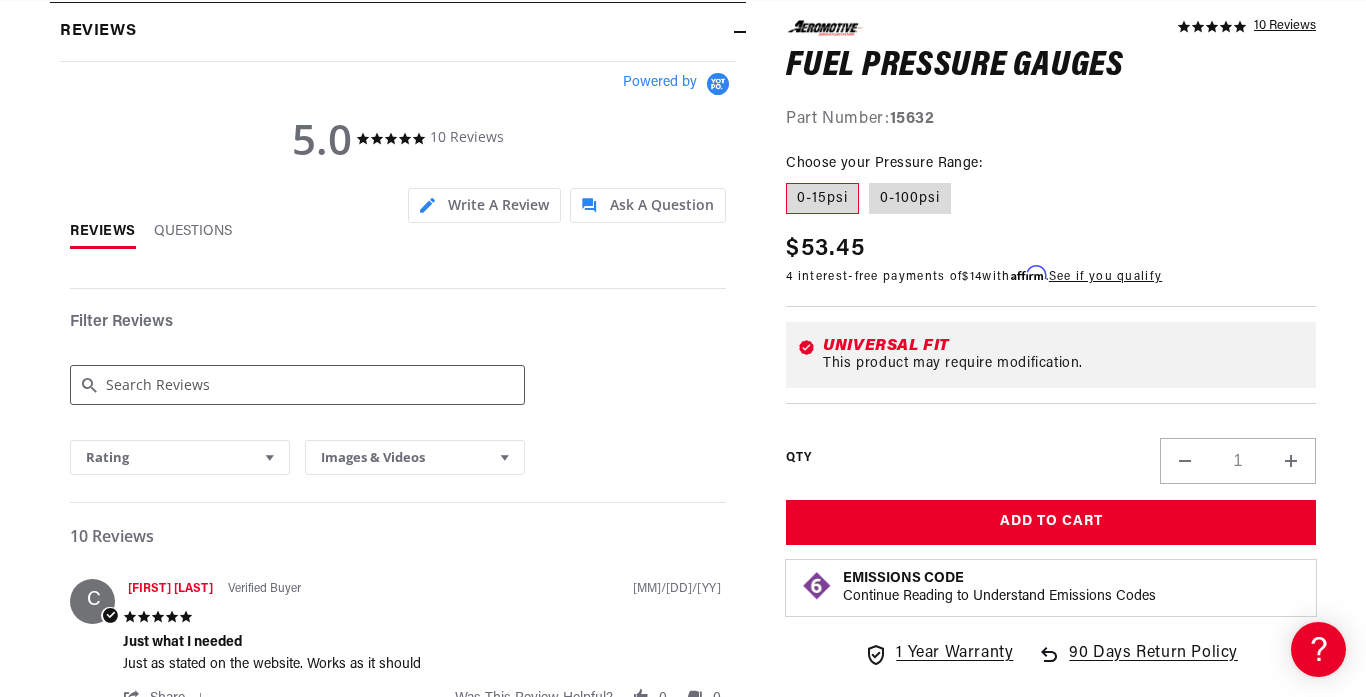 scroll, scrollTop: 2139, scrollLeft: 0, axis: vertical 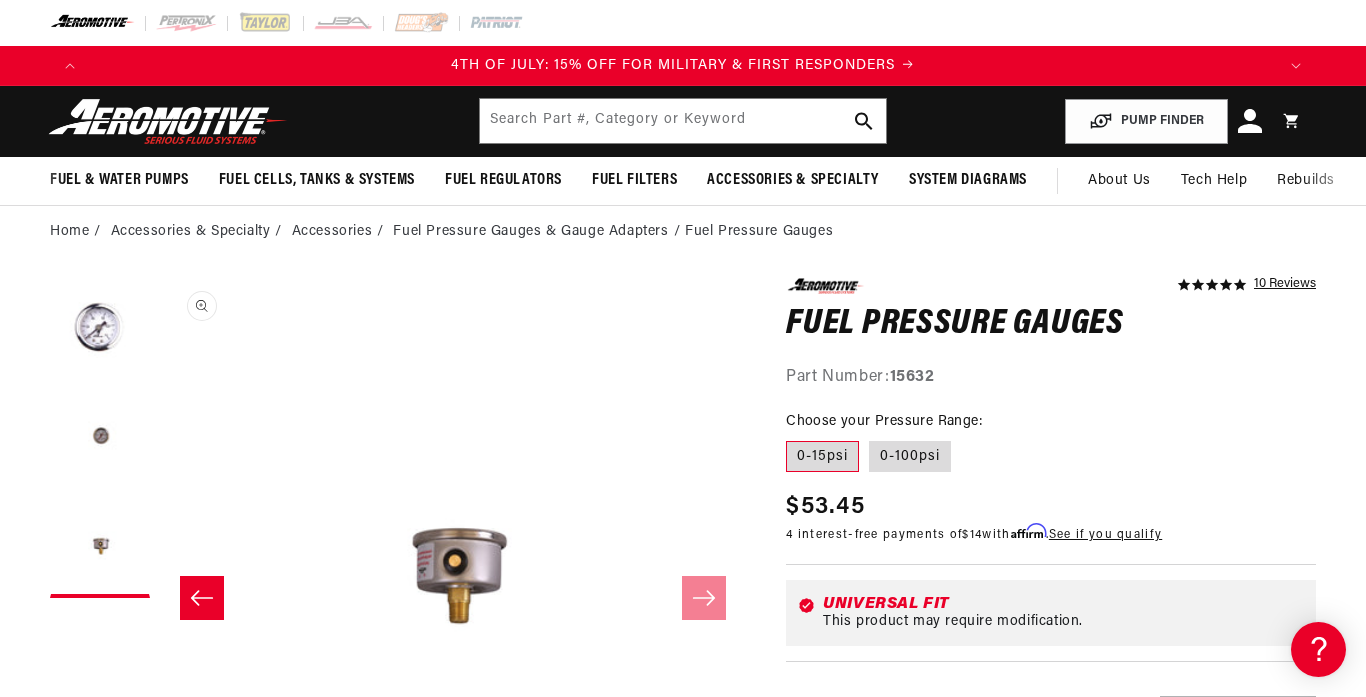 click on "Open media 3 in modal" at bounding box center (160, 865) 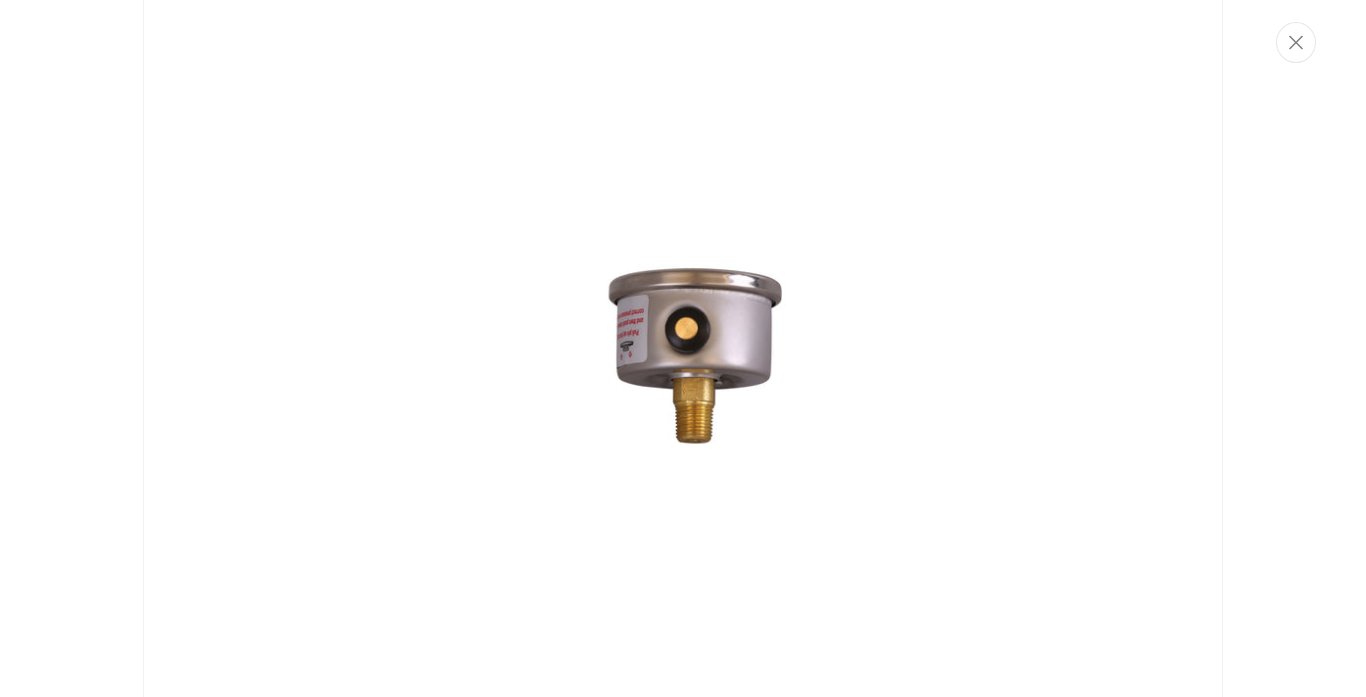 click at bounding box center (683, 348) 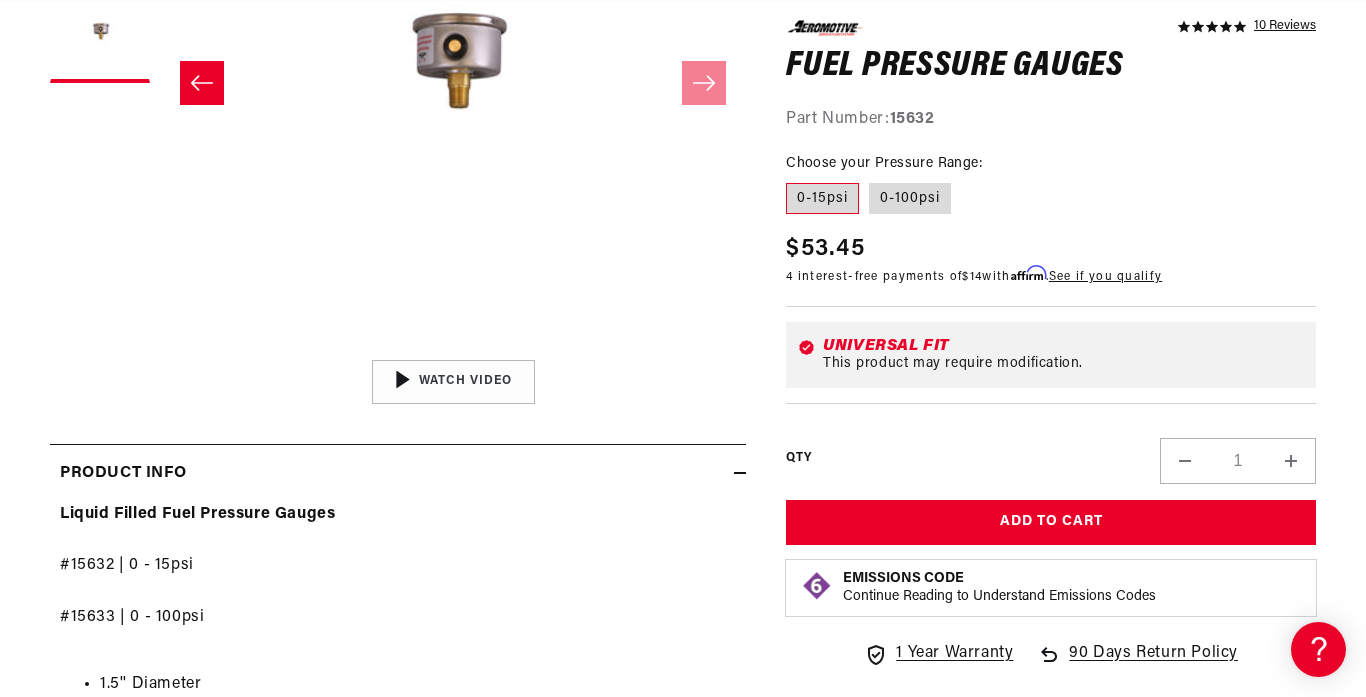 click at bounding box center (202, 83) 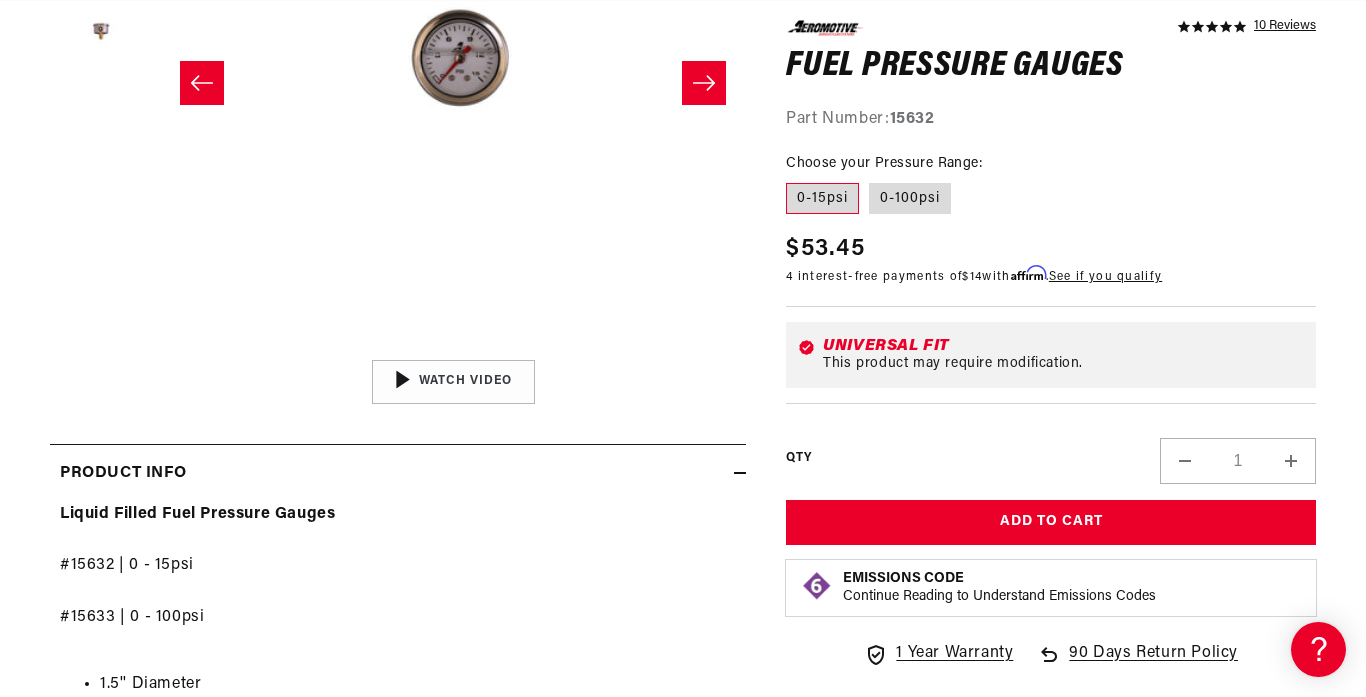 click on "Open media 2 in modal" at bounding box center [160, 350] 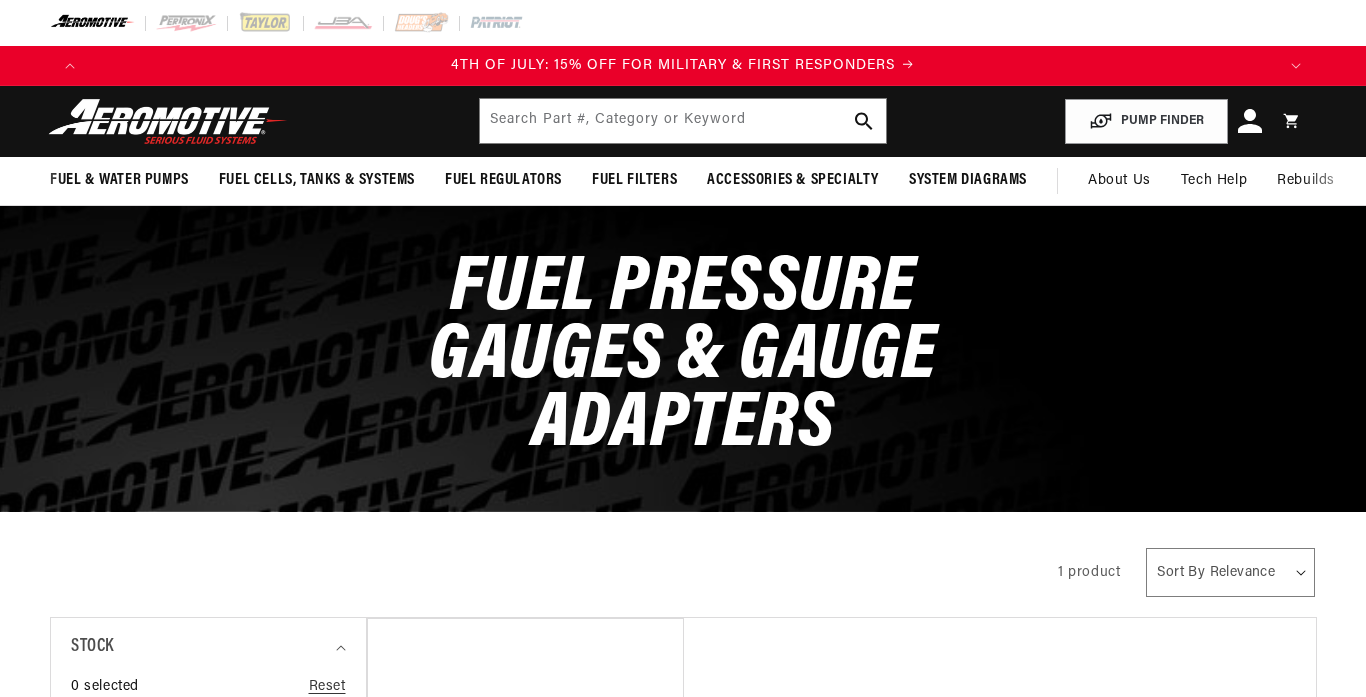 click on "Fuel Pressure Gauges" at bounding box center (525, 957) 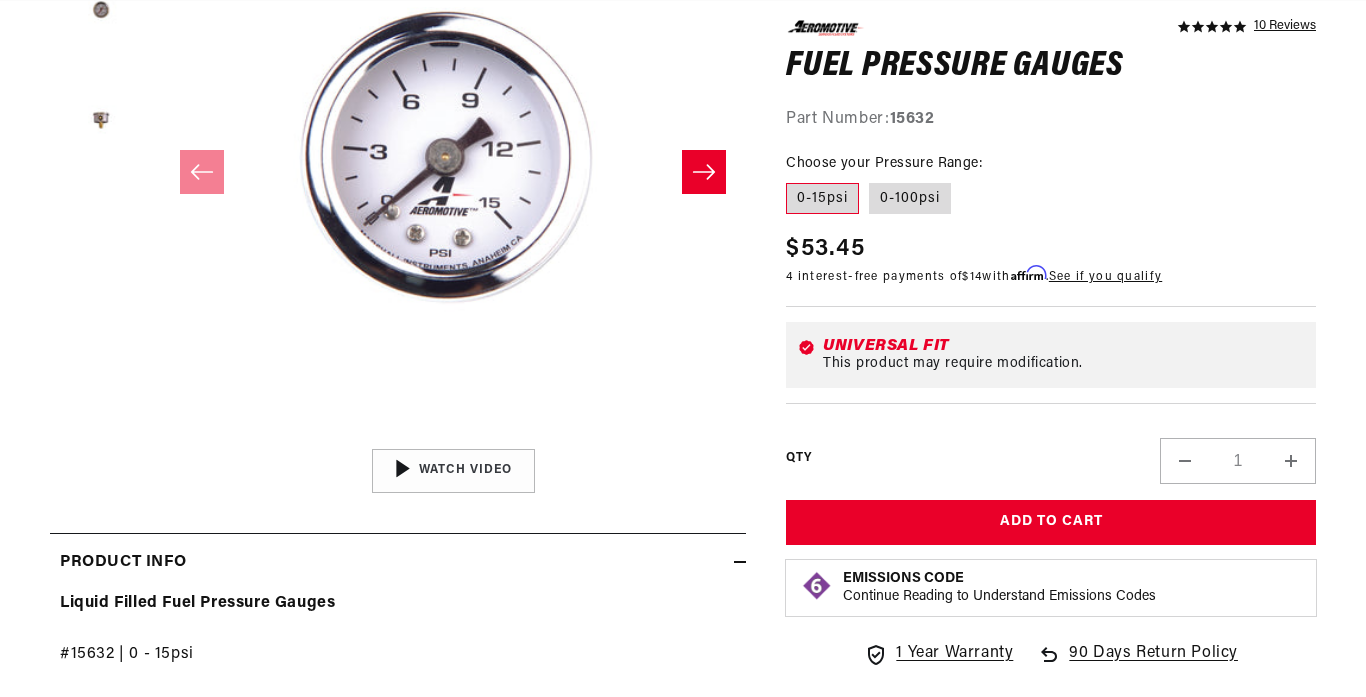 scroll, scrollTop: 429, scrollLeft: 0, axis: vertical 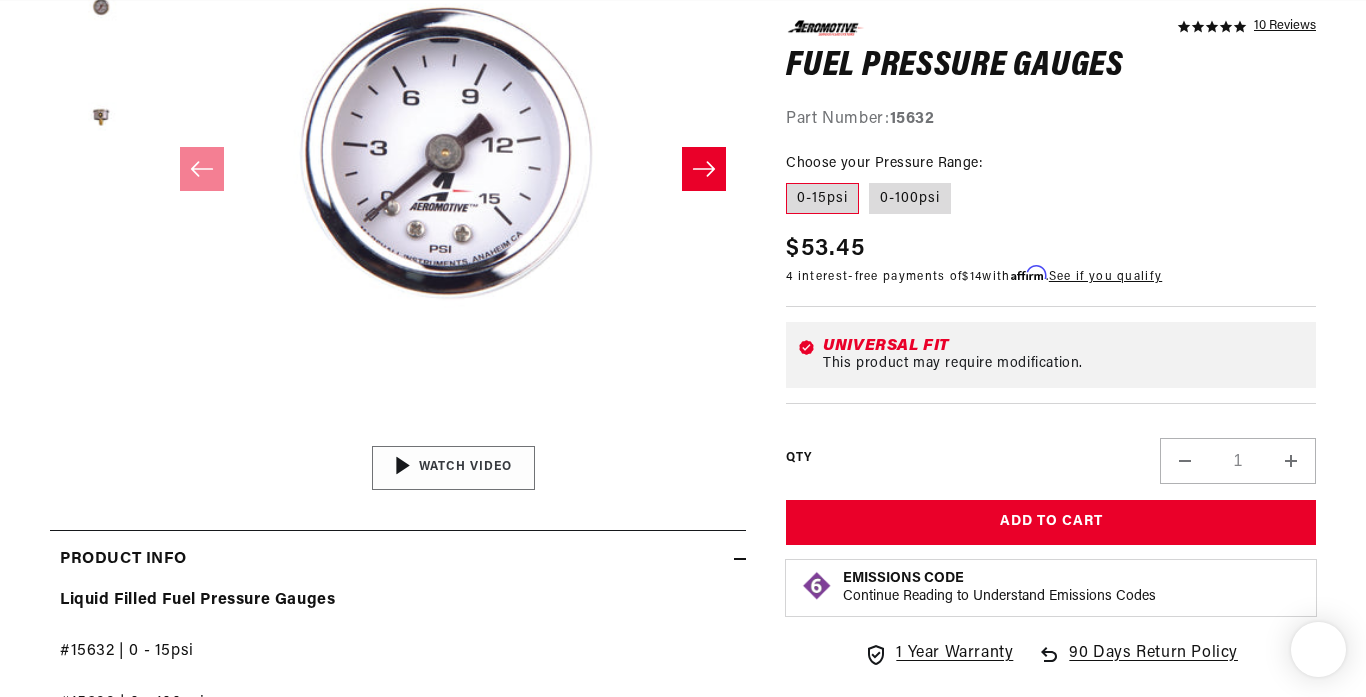 click at bounding box center (453, 467) 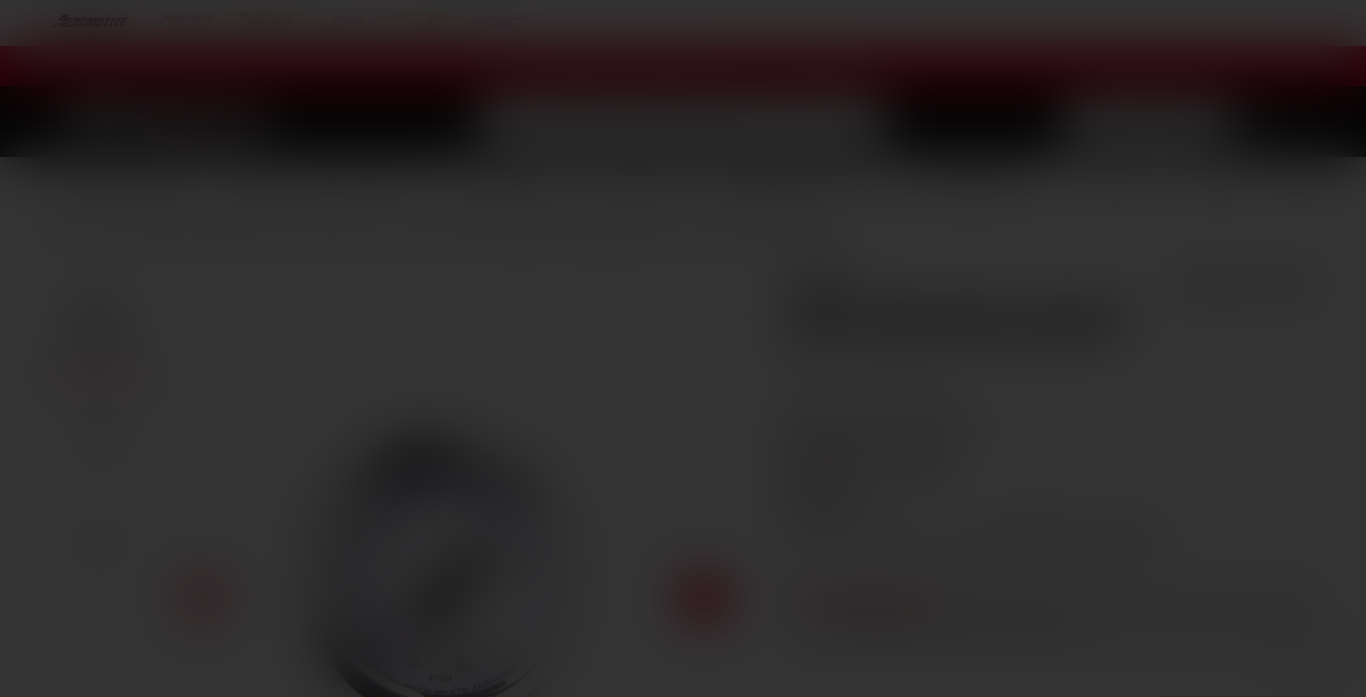 scroll, scrollTop: 0, scrollLeft: 0, axis: both 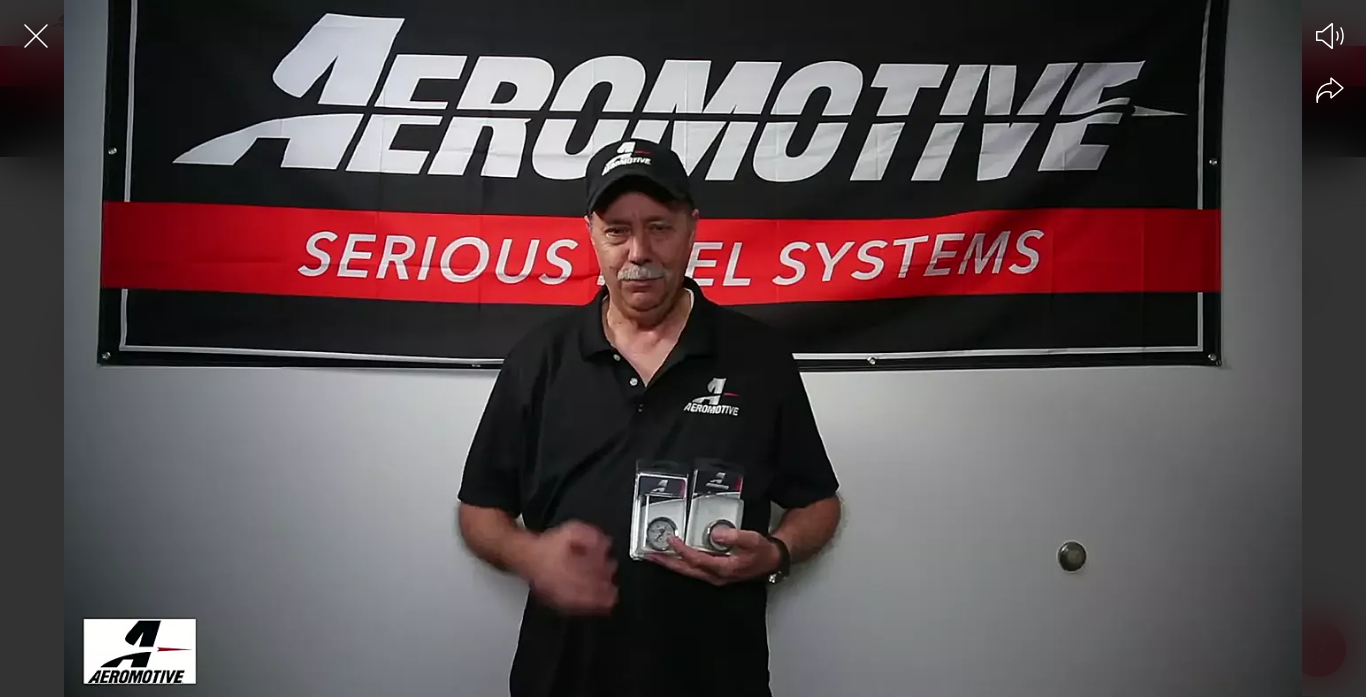 click at bounding box center (683, 383) 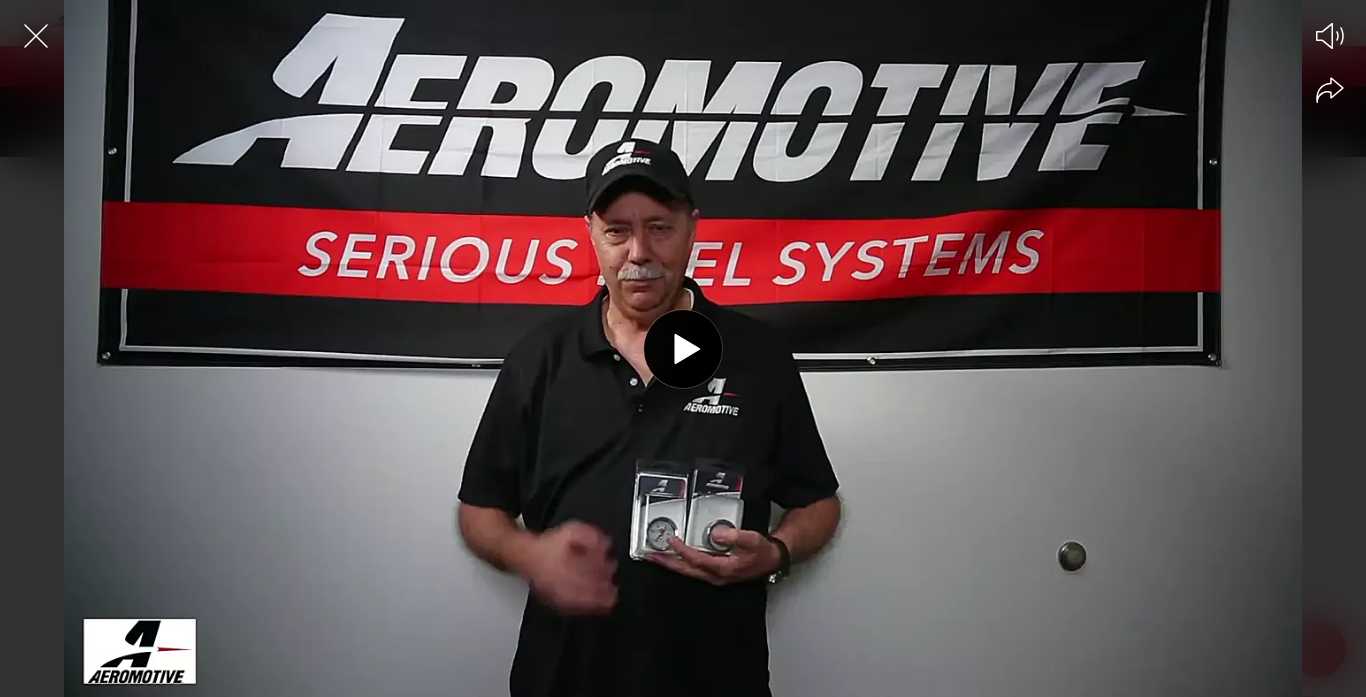 scroll, scrollTop: 0, scrollLeft: 0, axis: both 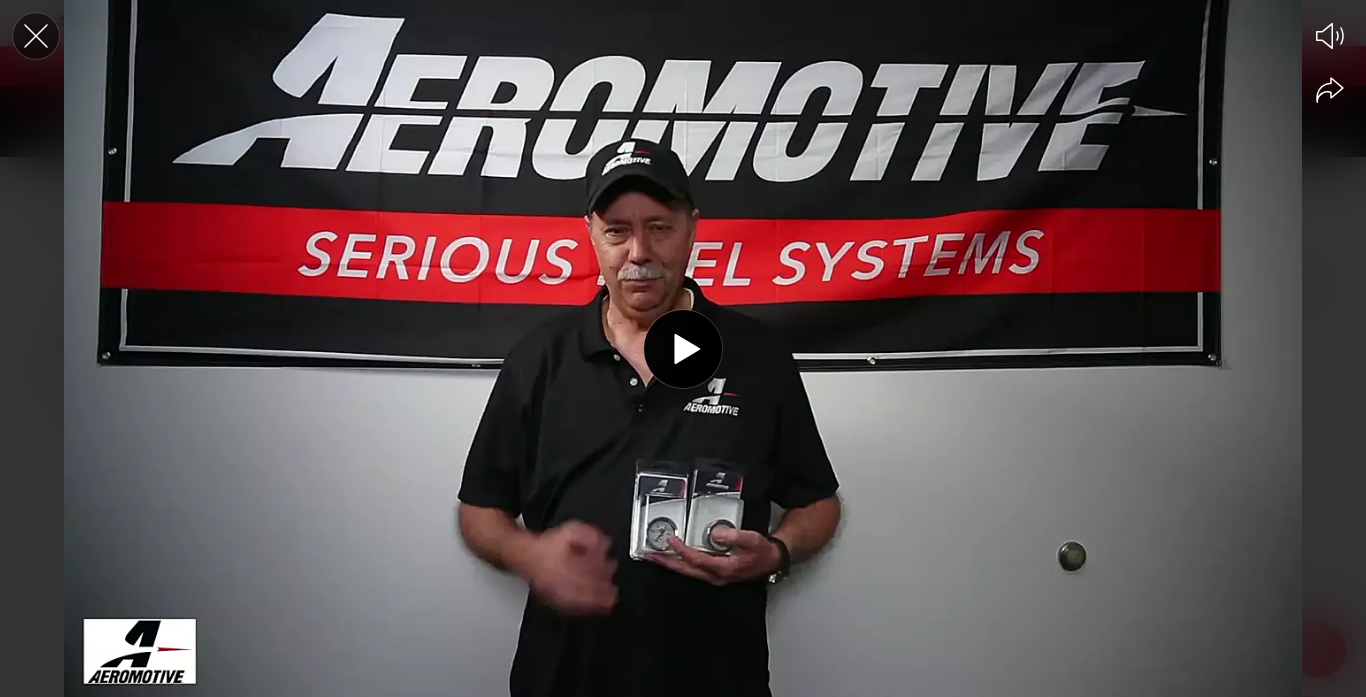 click at bounding box center (36, 36) 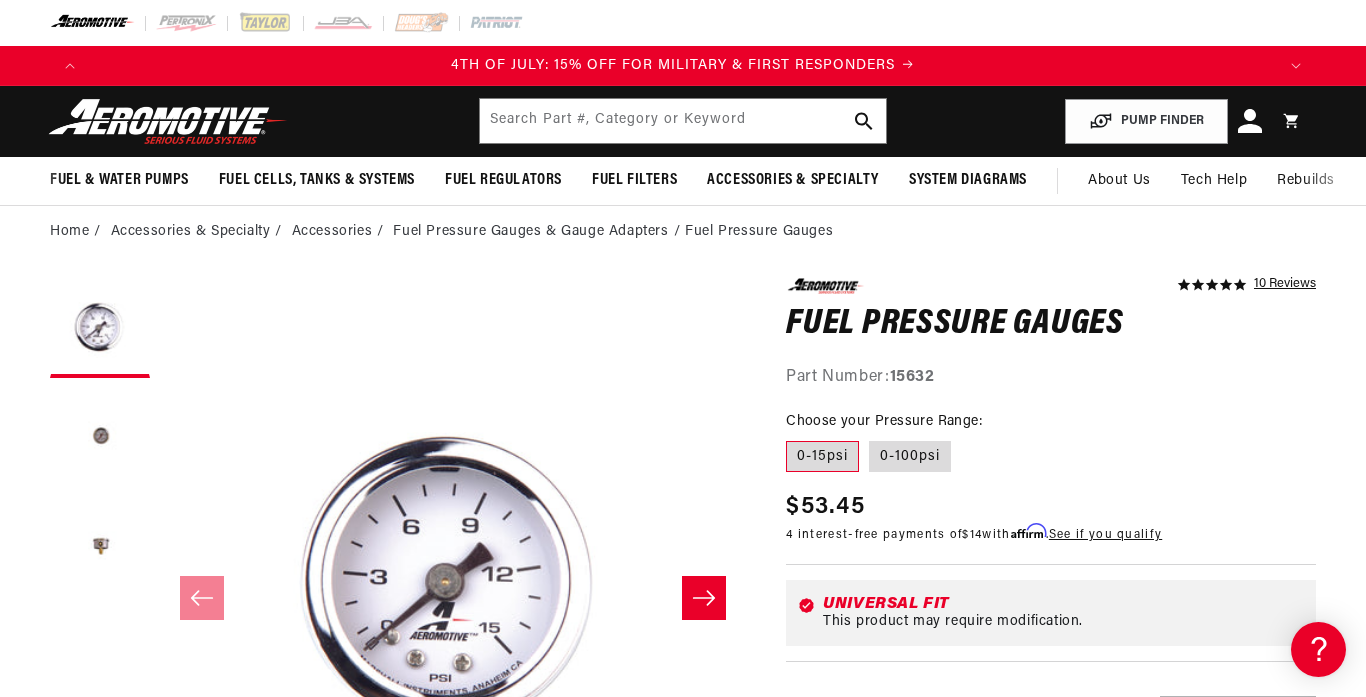 scroll, scrollTop: 429, scrollLeft: 0, axis: vertical 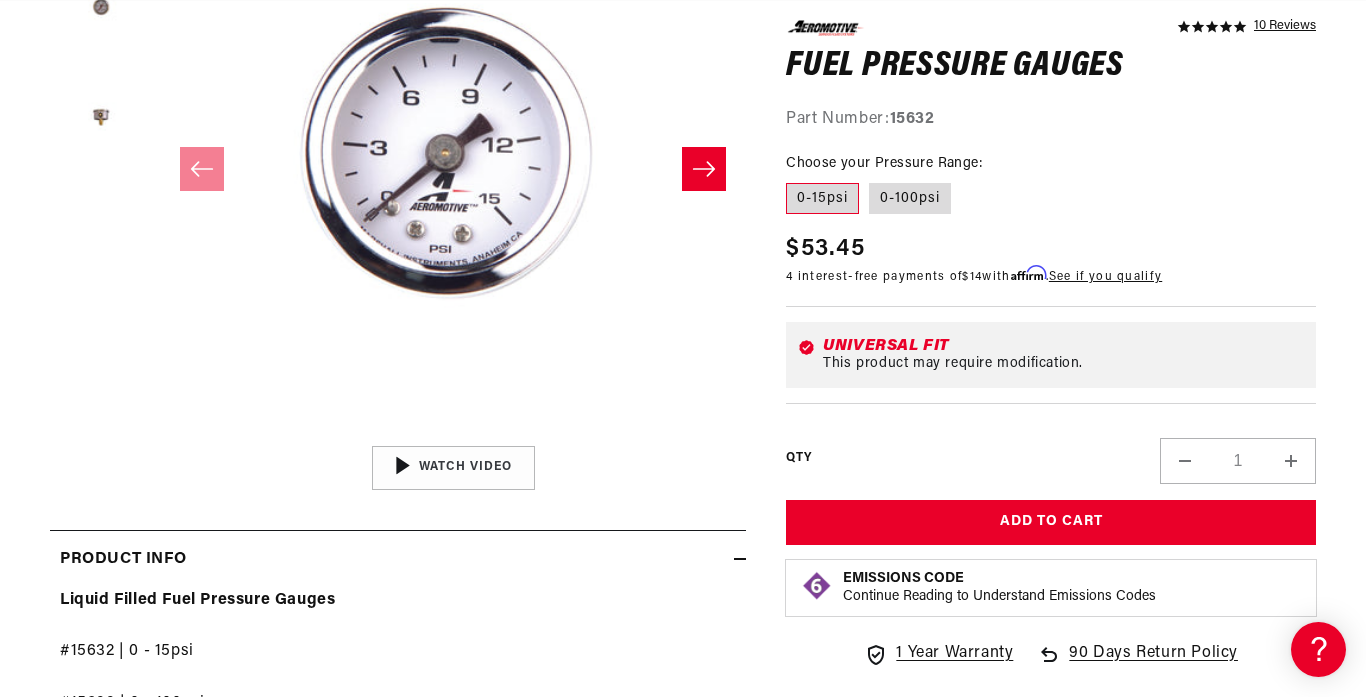 click on "5.0 star rating      10 Reviews
Fuel Pressure Gauges
Fuel Pressure Gauges
5.0 star rating      10 Reviews
Part Number:  15632
Skip to product information
Open media 1 in modal
Open media 2 in modal
Open media 3 in modal
03:20" at bounding box center [683, 810] 